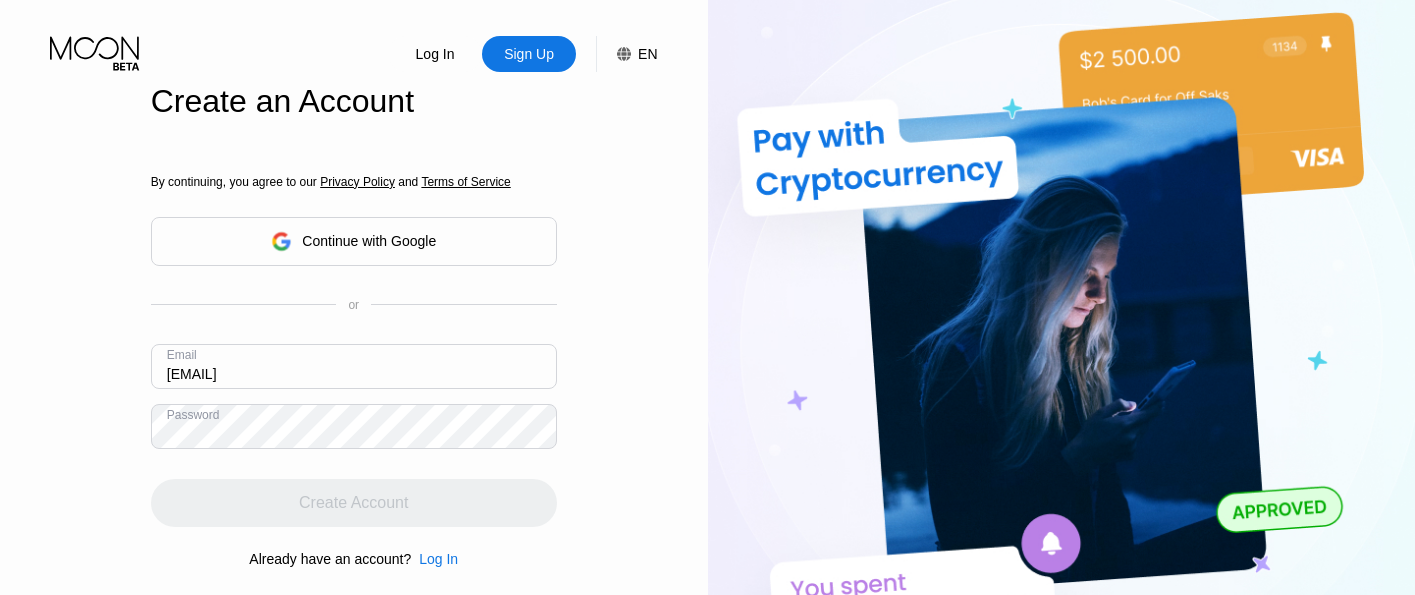 scroll, scrollTop: 0, scrollLeft: 0, axis: both 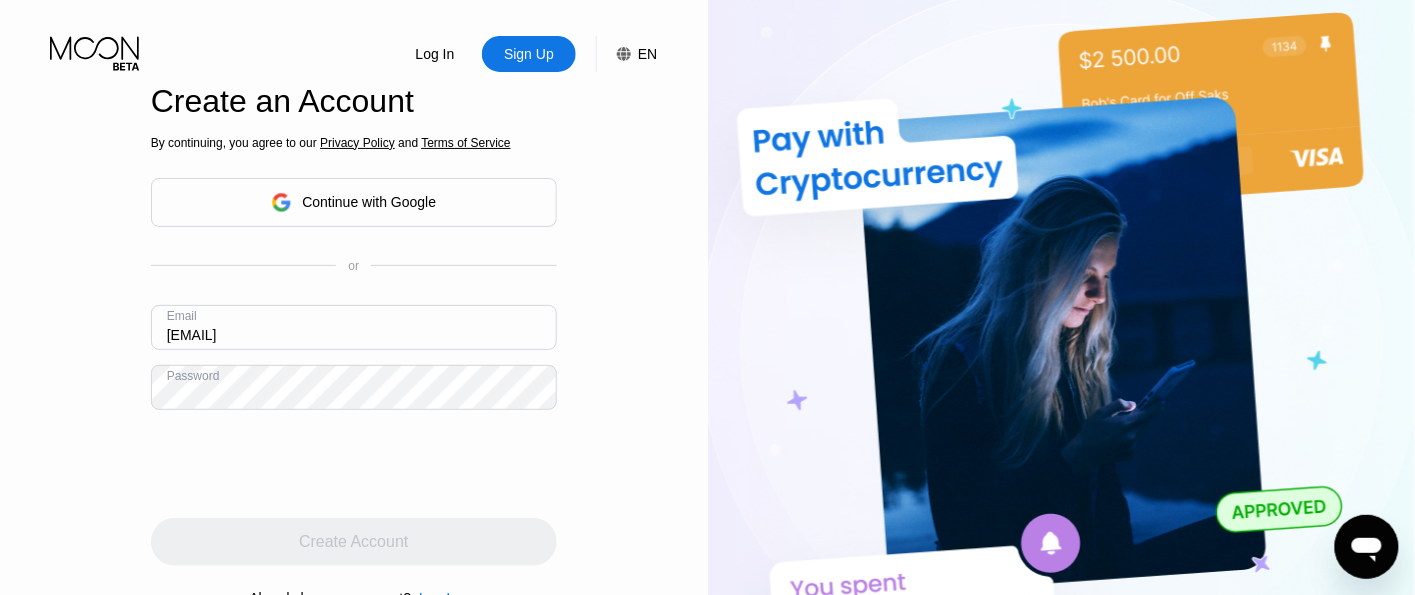 click on "Log In" at bounding box center [435, 54] 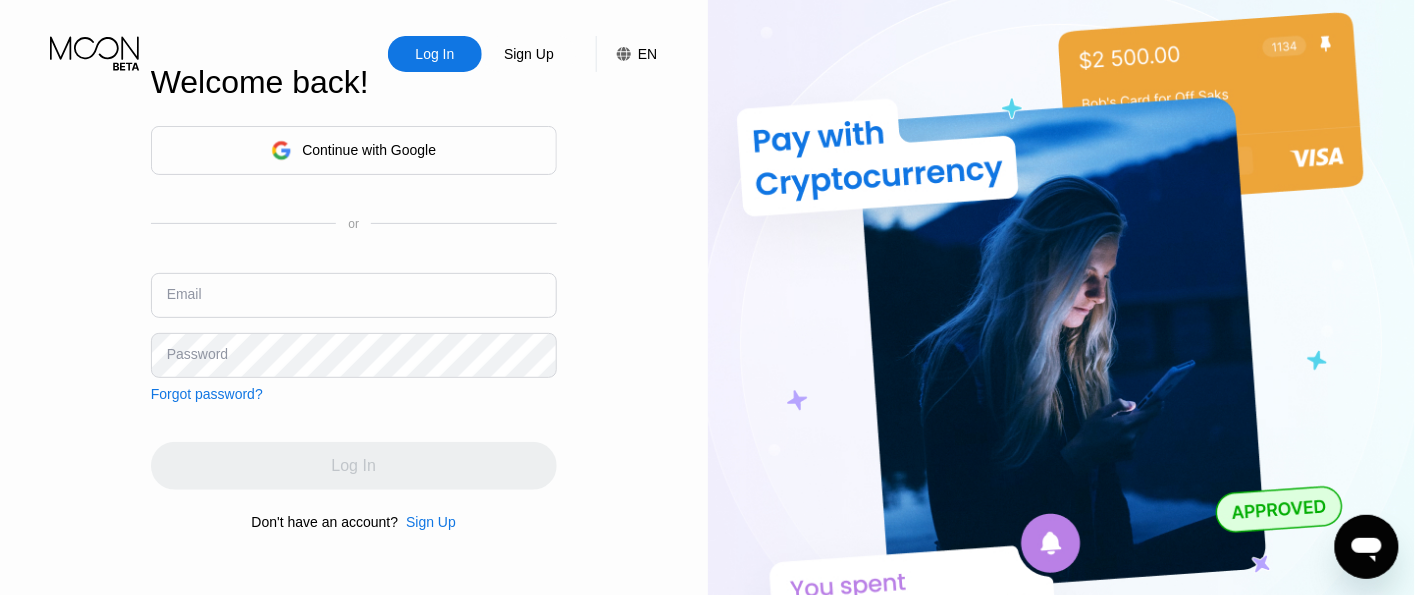 click at bounding box center [354, 295] 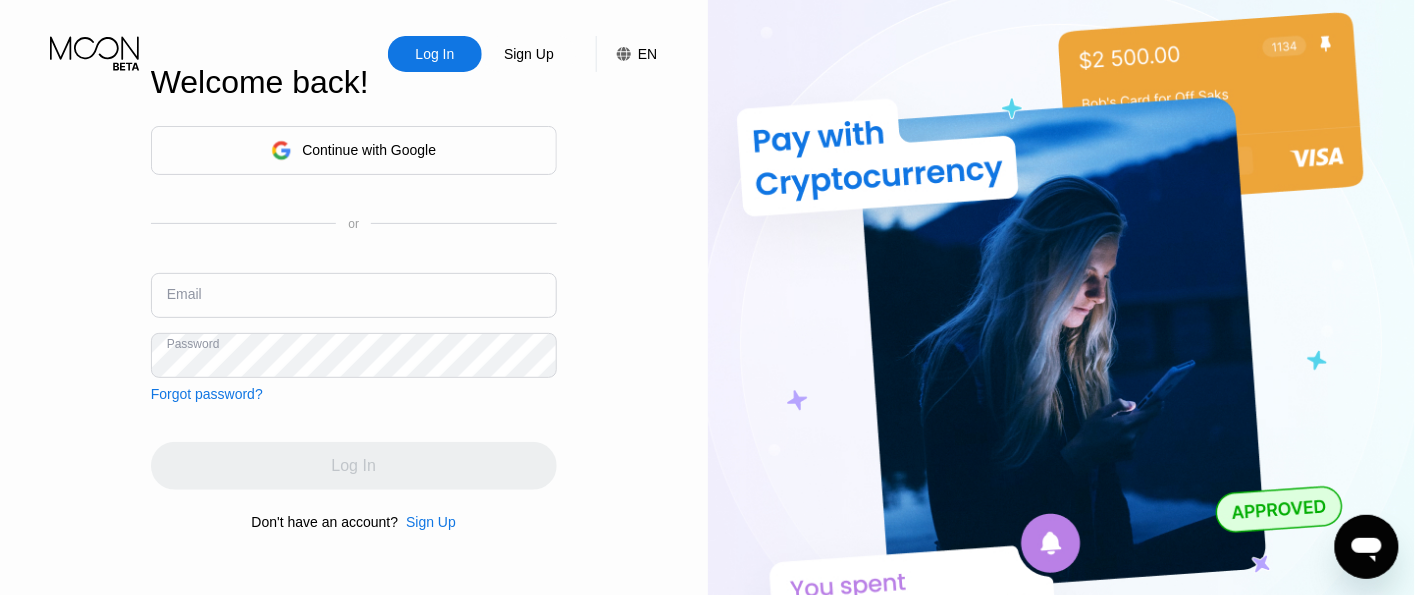 click at bounding box center [354, 295] 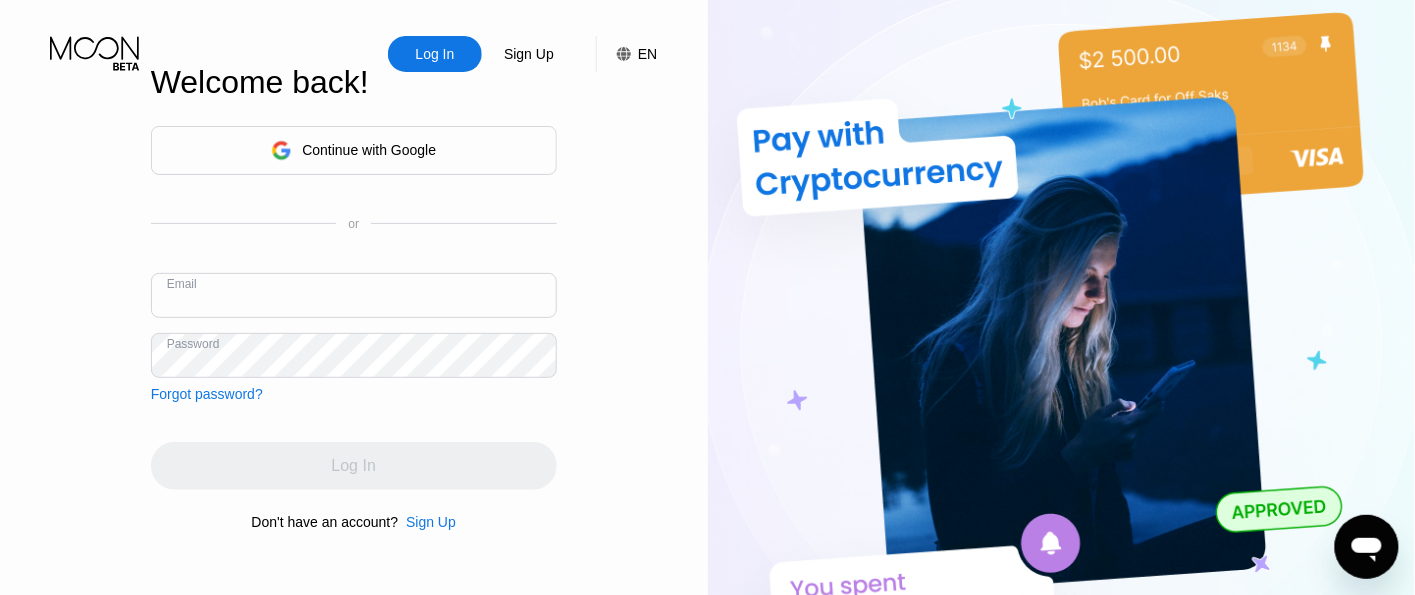 paste on "[EMAIL]" 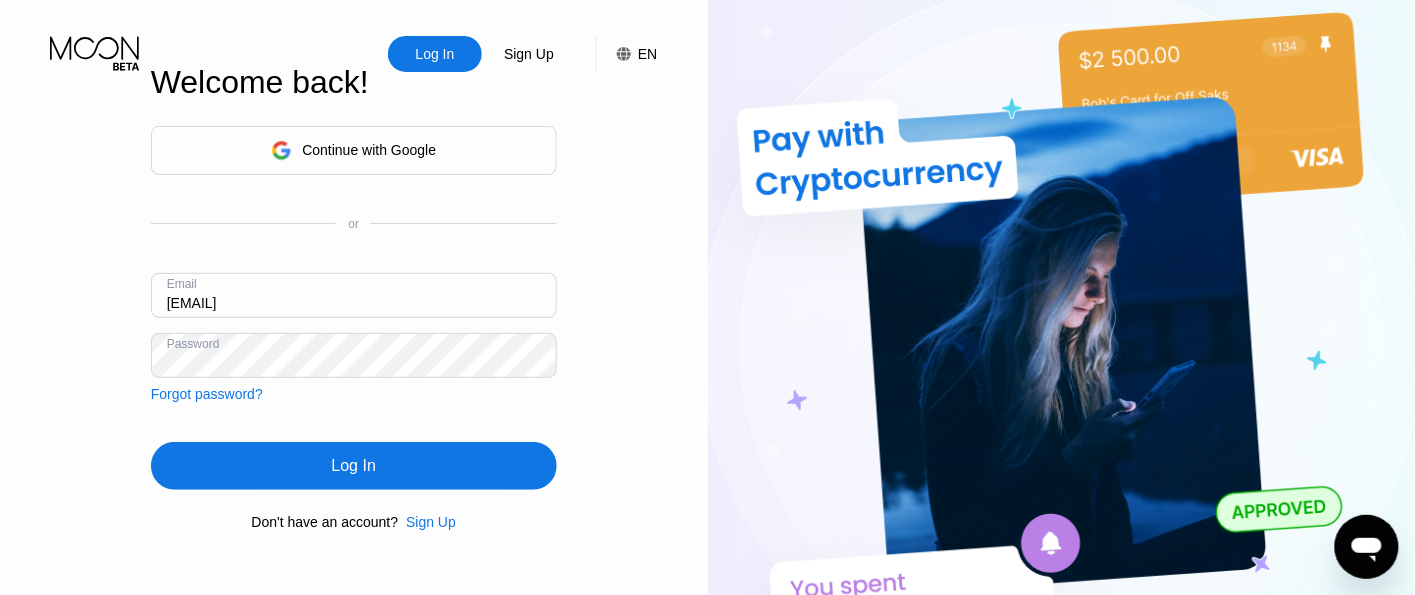 type on "[EMAIL]" 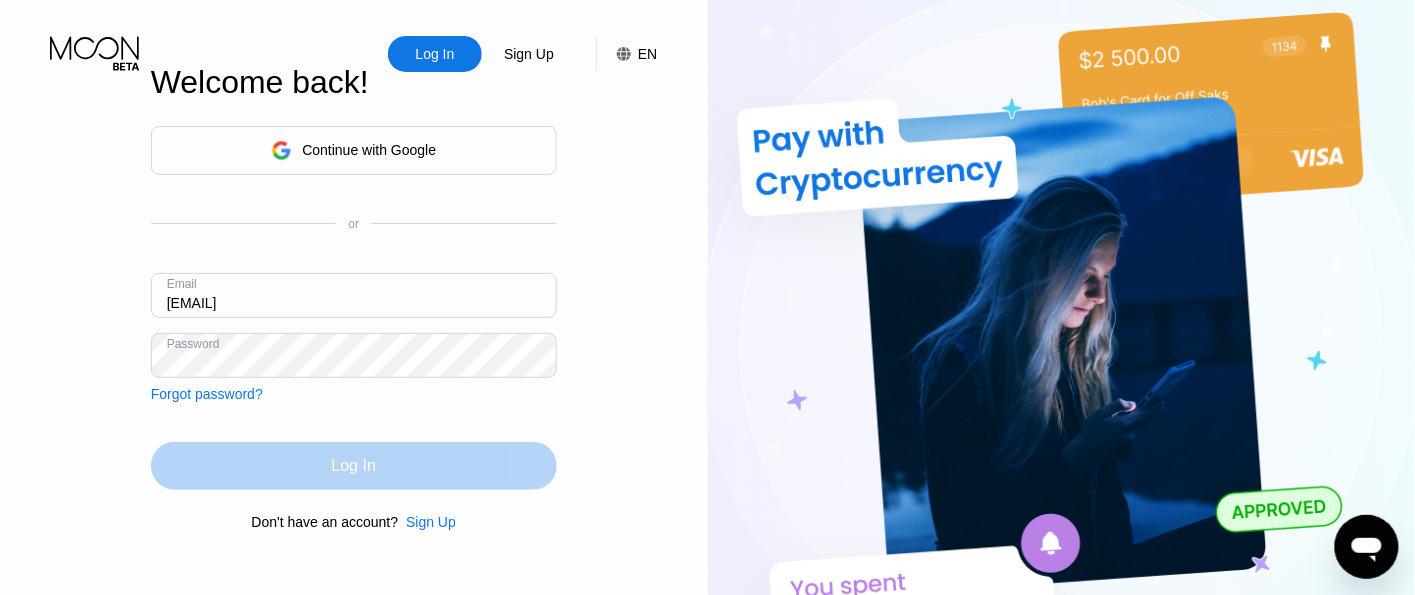 click on "Log In" at bounding box center (354, 466) 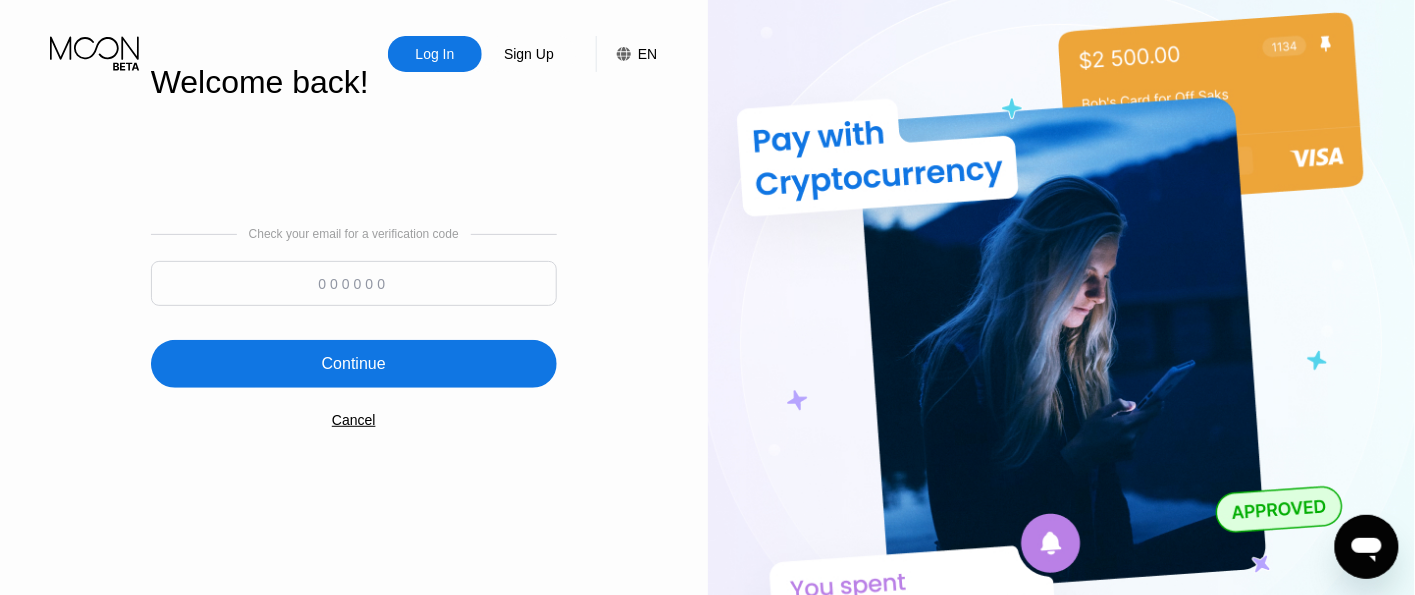 click at bounding box center [354, 283] 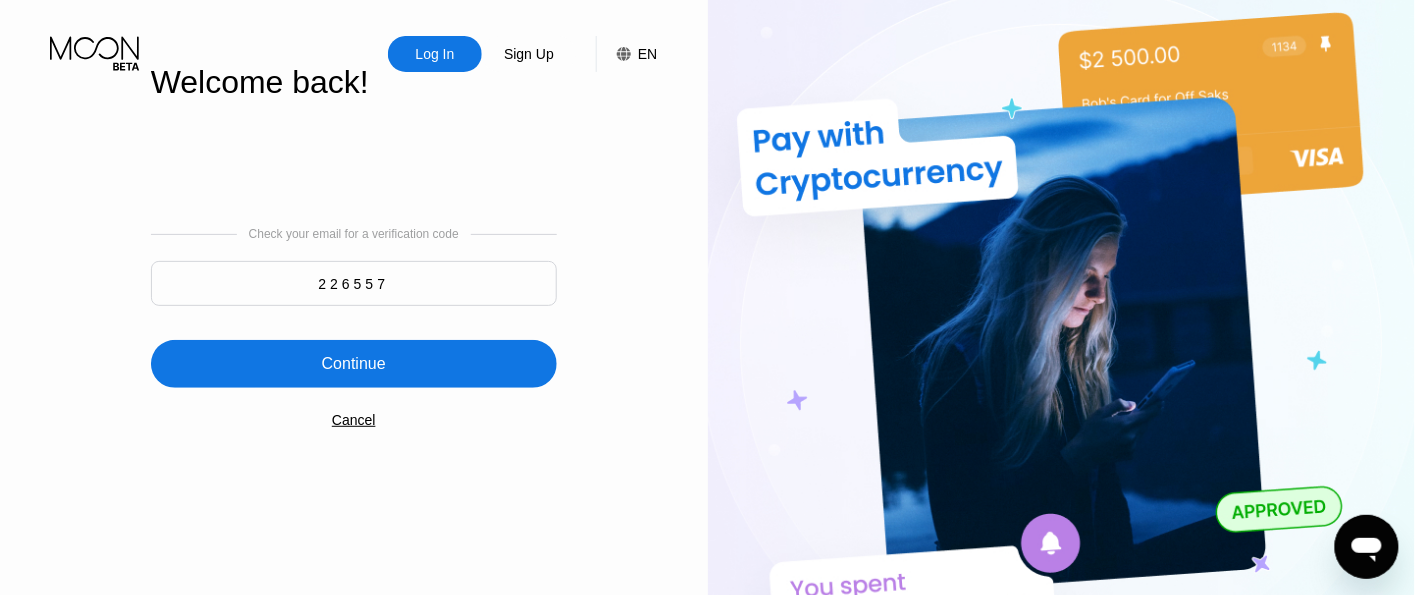 type on "226557" 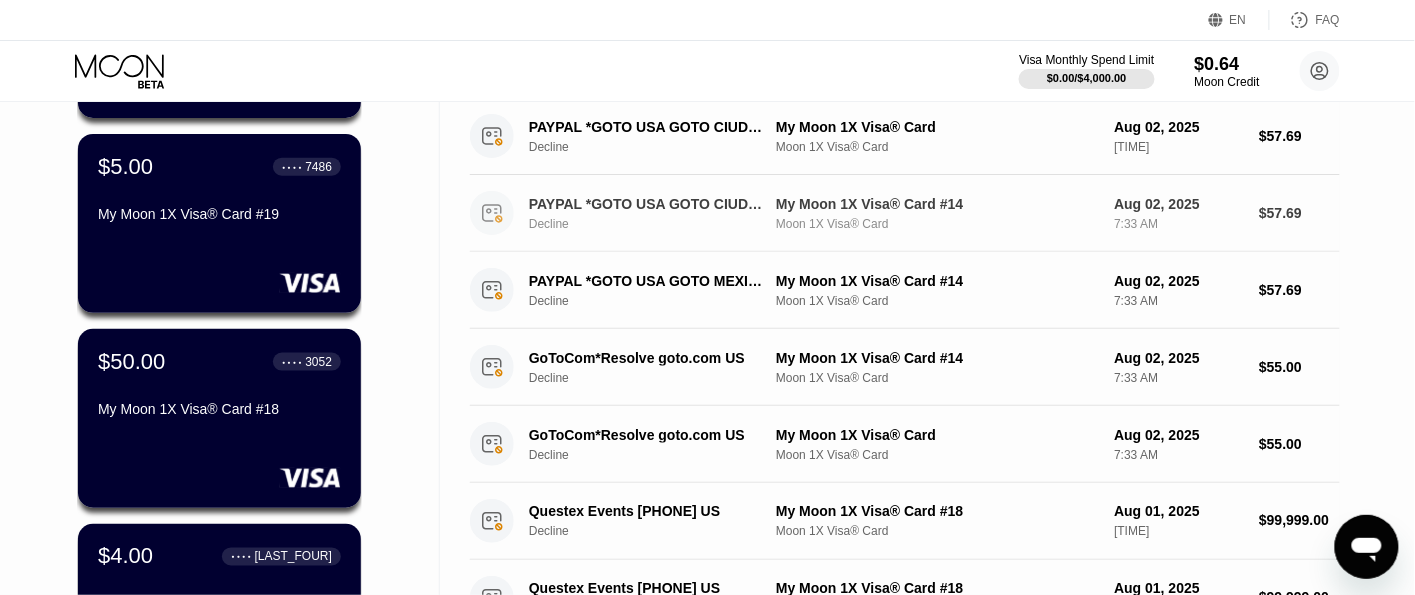 scroll, scrollTop: 821, scrollLeft: 0, axis: vertical 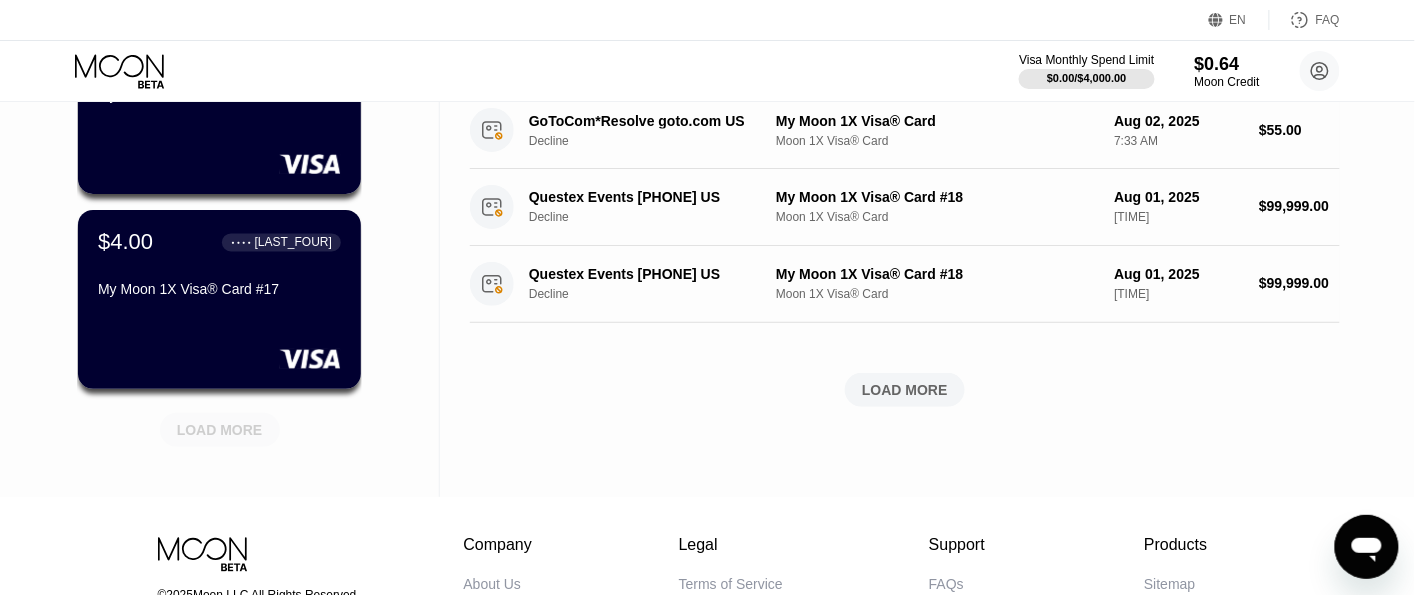 click on "LOAD MORE" at bounding box center [220, 430] 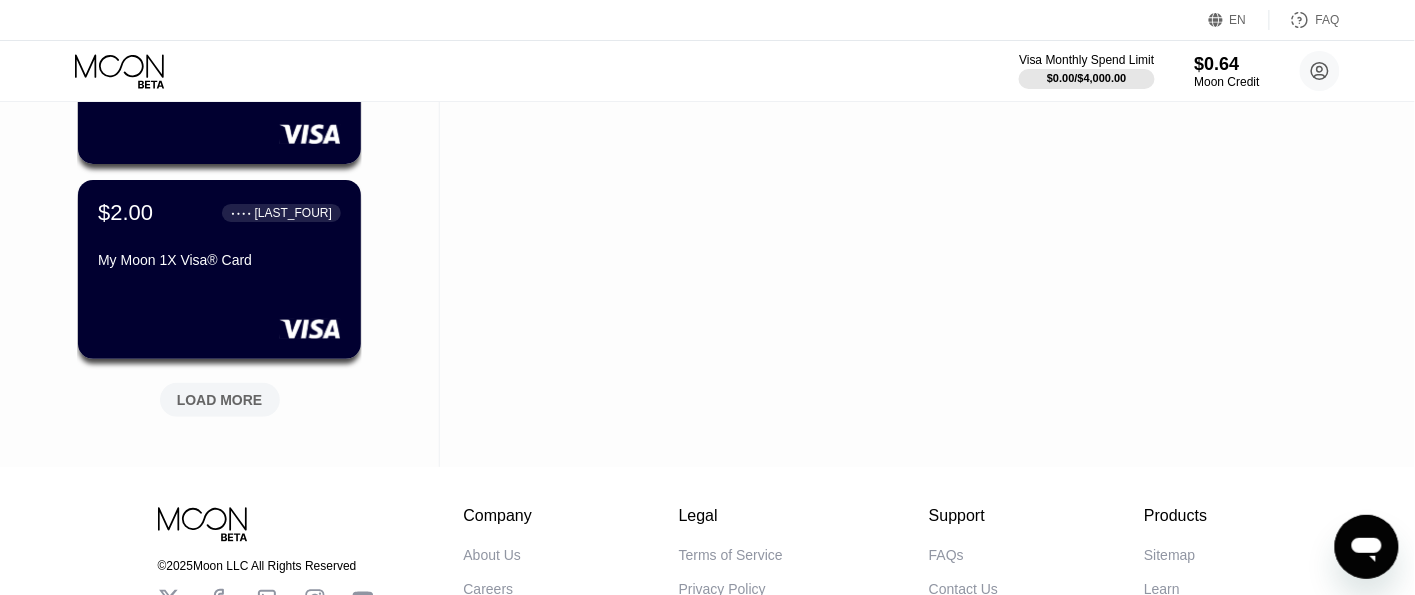 scroll, scrollTop: 1797, scrollLeft: 0, axis: vertical 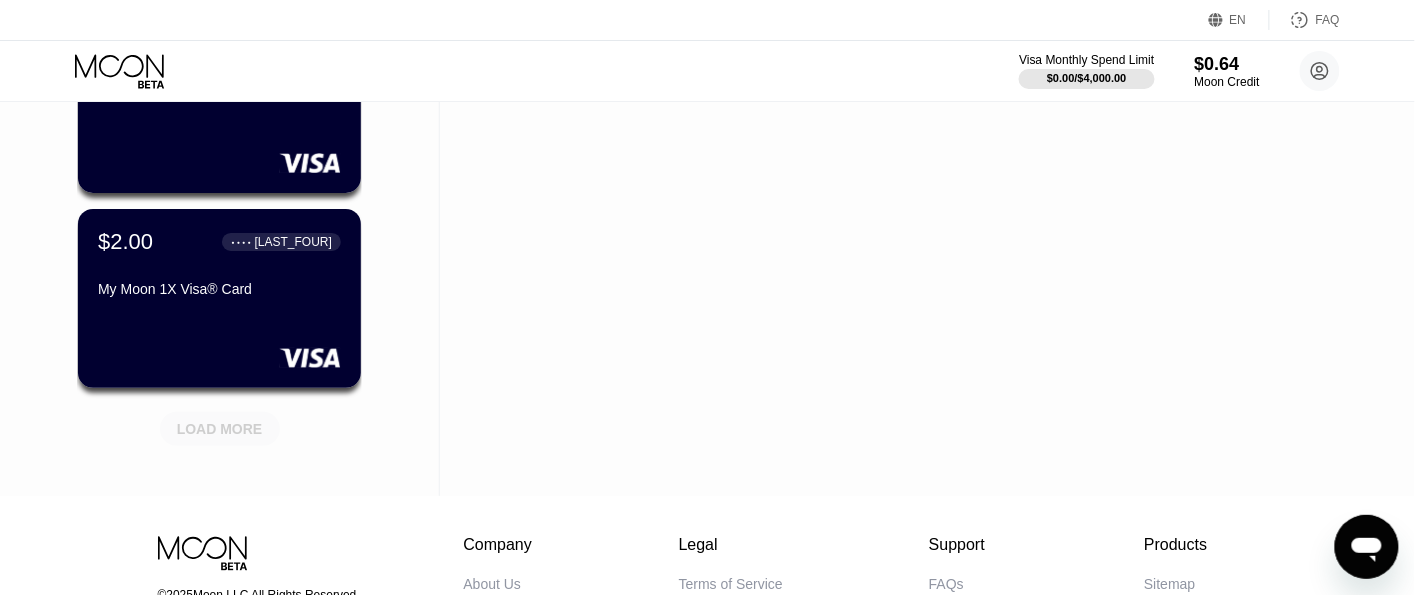 click on "LOAD MORE" at bounding box center (220, 429) 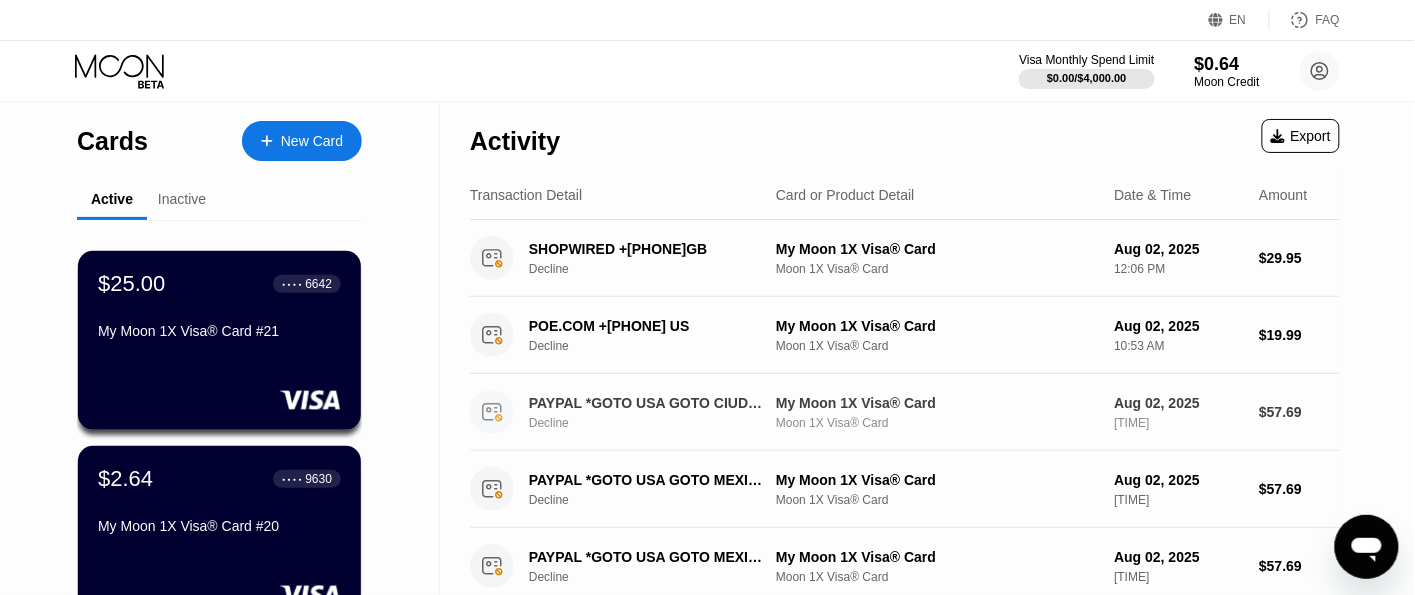 scroll, scrollTop: 0, scrollLeft: 0, axis: both 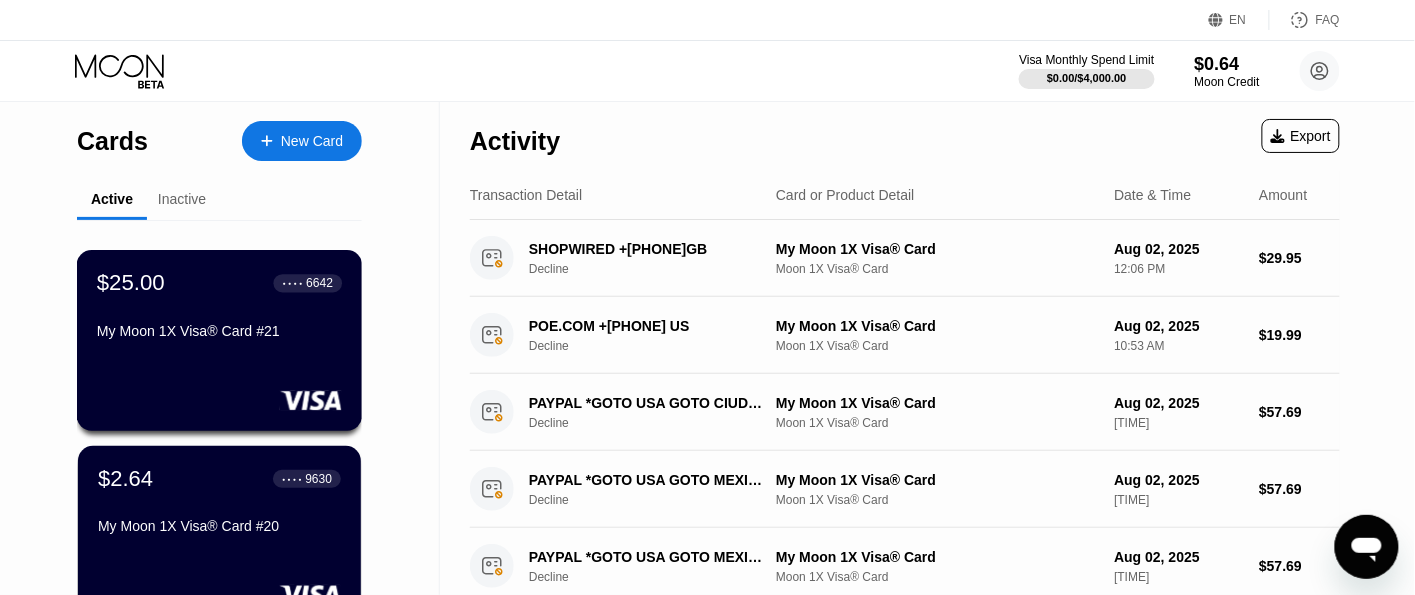 click on "● ● ● ● [LAST_FOUR]" at bounding box center [308, 283] 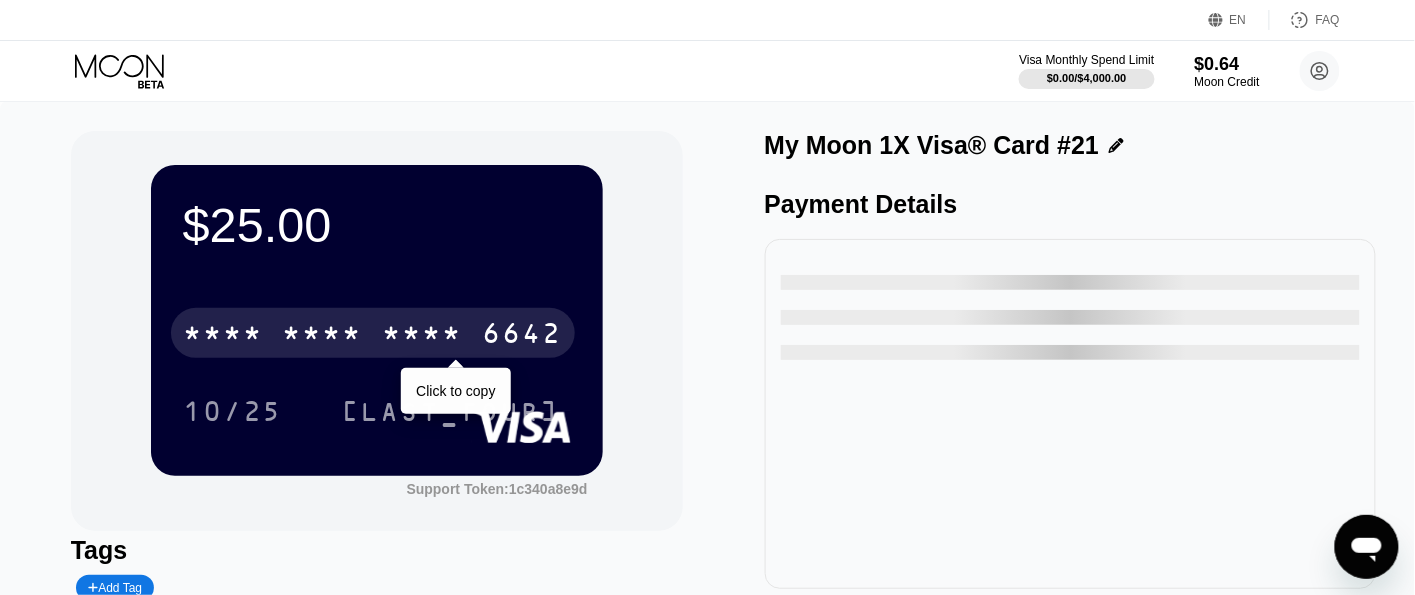 click on "* * * *" at bounding box center (423, 336) 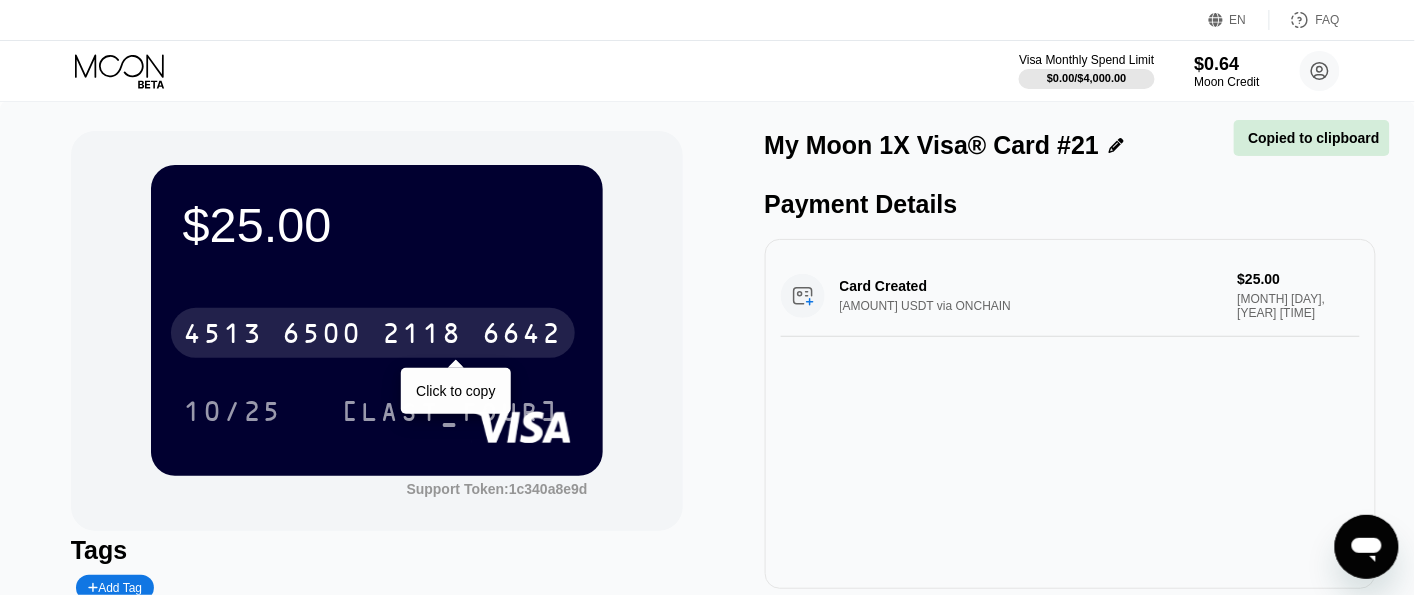 click on "6642" at bounding box center (523, 336) 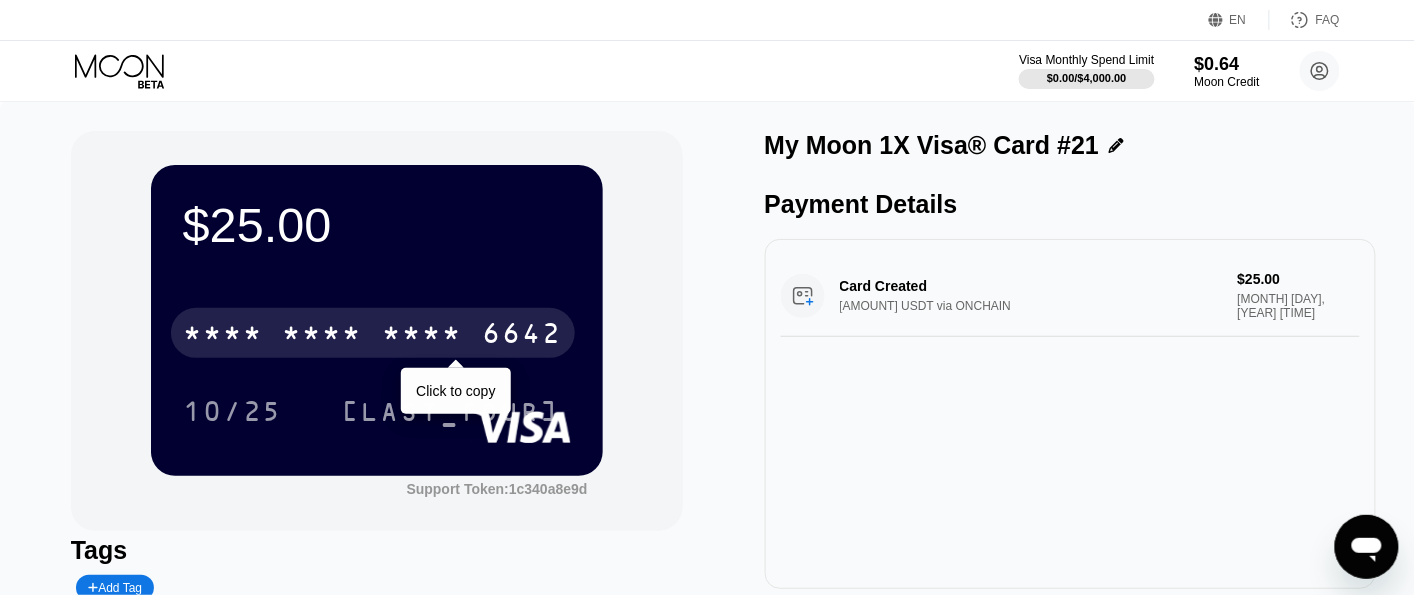 click on "6642" at bounding box center (523, 336) 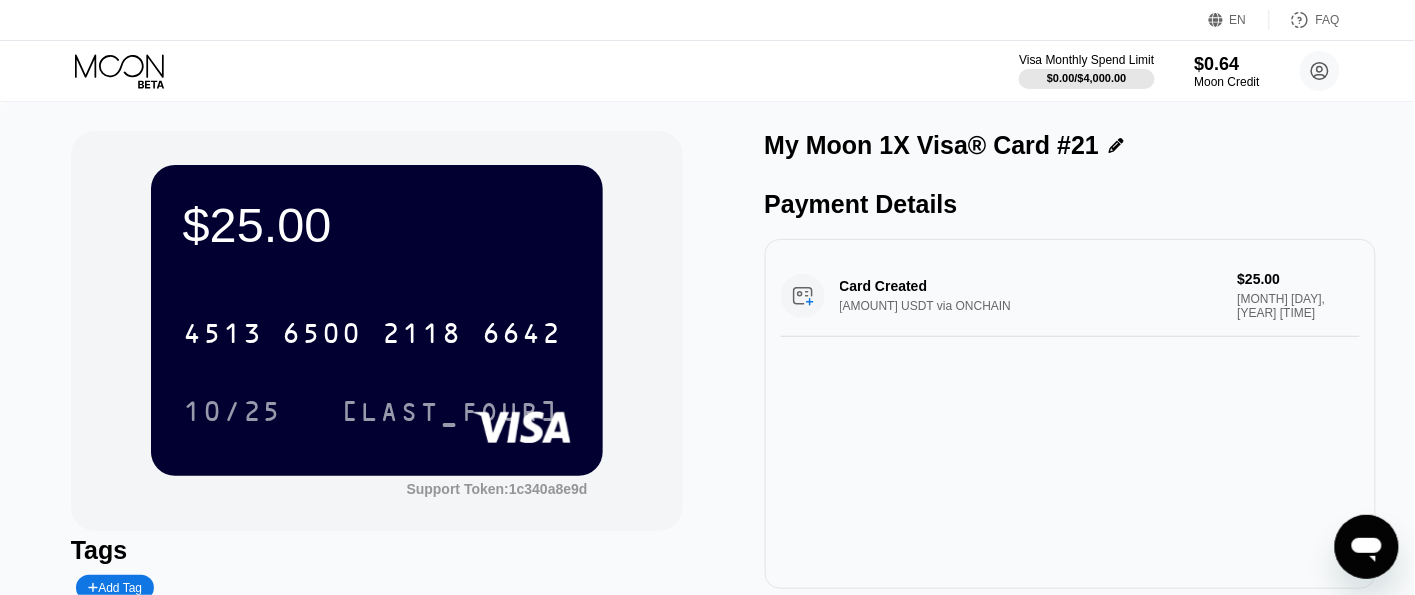 click on "$[AMOUNT] [CARD_NUMBER] [EXPIRY] [SUPPORT_TOKEN] Tags  Add Tag Mark as used My Moon 1X Visa® Card Payment Details OPENAI *CHATGPTSUBSCR   +[PHONE] US Decline $[AMOUNT] [MONTH] [DAY], [YEAR] [TIME] OPENAI *CHATGPTSUBSCR   +[PHONE] US Decline $[AMOUNT] [MONTH] [DAY], [YEAR] [TIME] OPENAI *CHATGPTSUBSCR   +[PHONE] US Decline $[AMOUNT] [MONTH] [DAY], [YEAR] [TIME] OPENAI *CHATGPTSUBSCR   +[PHONE] US Settled Purchase $[AMOUNT] [MONTH] [DAY], [YEAR] [TIME] Card Created [AMOUNT] USDT via ONCHAIN $[AMOUNT] [MONTH] [DAY], [YEAR] [TIME]" at bounding box center [377, 331] 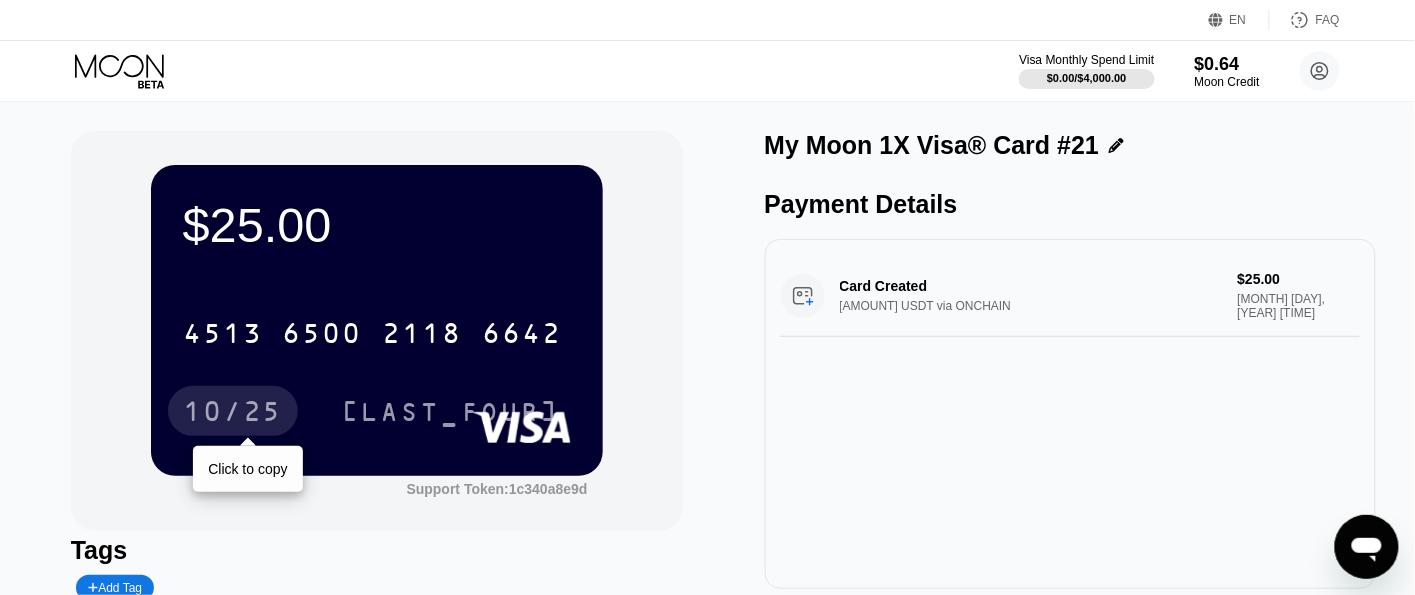 click on "10/25" at bounding box center (233, 414) 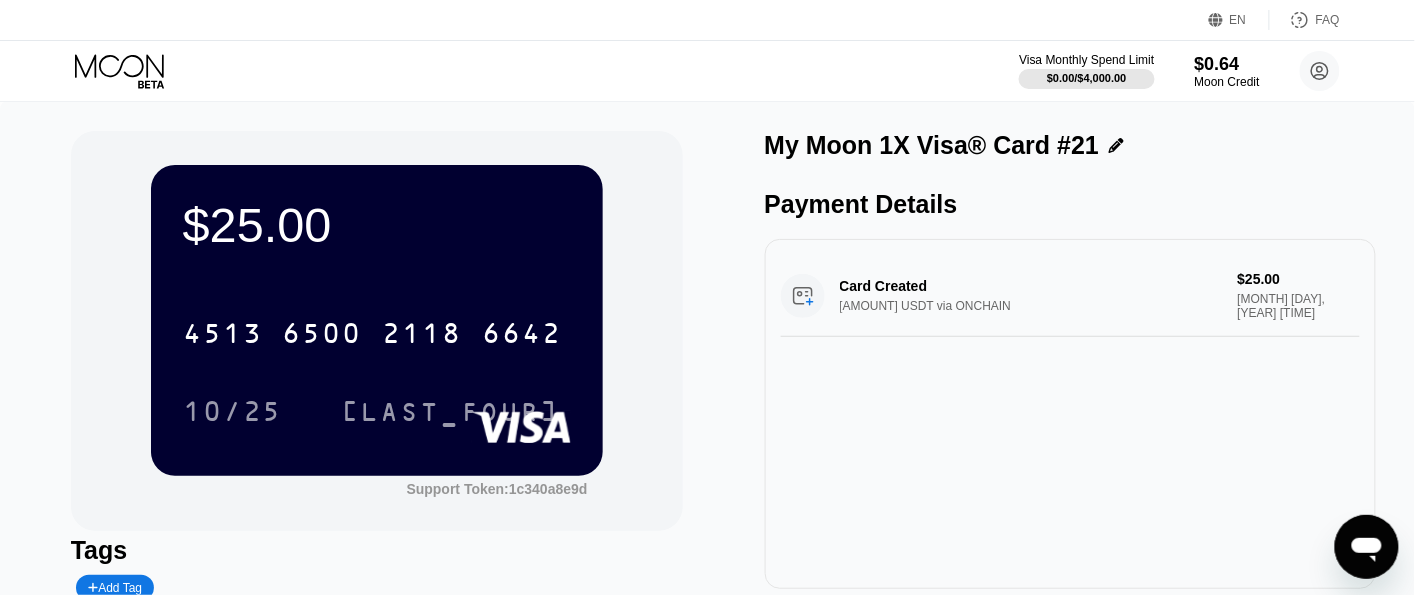 click on "$[AMOUNT] [CARD_NUMBER] [EXPIRY] [SUPPORT_TOKEN] Tags  Add Tag Mark as used My Moon 1X Visa® Card Payment Details OPENAI *CHATGPTSUBSCR   +[PHONE] US Decline $[AMOUNT] [MONTH] [DAY], [YEAR] [TIME] OPENAI *CHATGPTSUBSCR   +[PHONE] US Decline $[AMOUNT] [MONTH] [DAY], [YEAR] [TIME] OPENAI *CHATGPTSUBSCR   +[PHONE] US Decline $[AMOUNT] [MONTH] [DAY], [YEAR] [TIME] OPENAI *CHATGPTSUBSCR   +[PHONE] US Settled Purchase $[AMOUNT] [MONTH] [DAY], [YEAR] [TIME] Card Created [AMOUNT] USDT via ONCHAIN $[AMOUNT] [MONTH] [DAY], [YEAR] [TIME]" at bounding box center (377, 331) 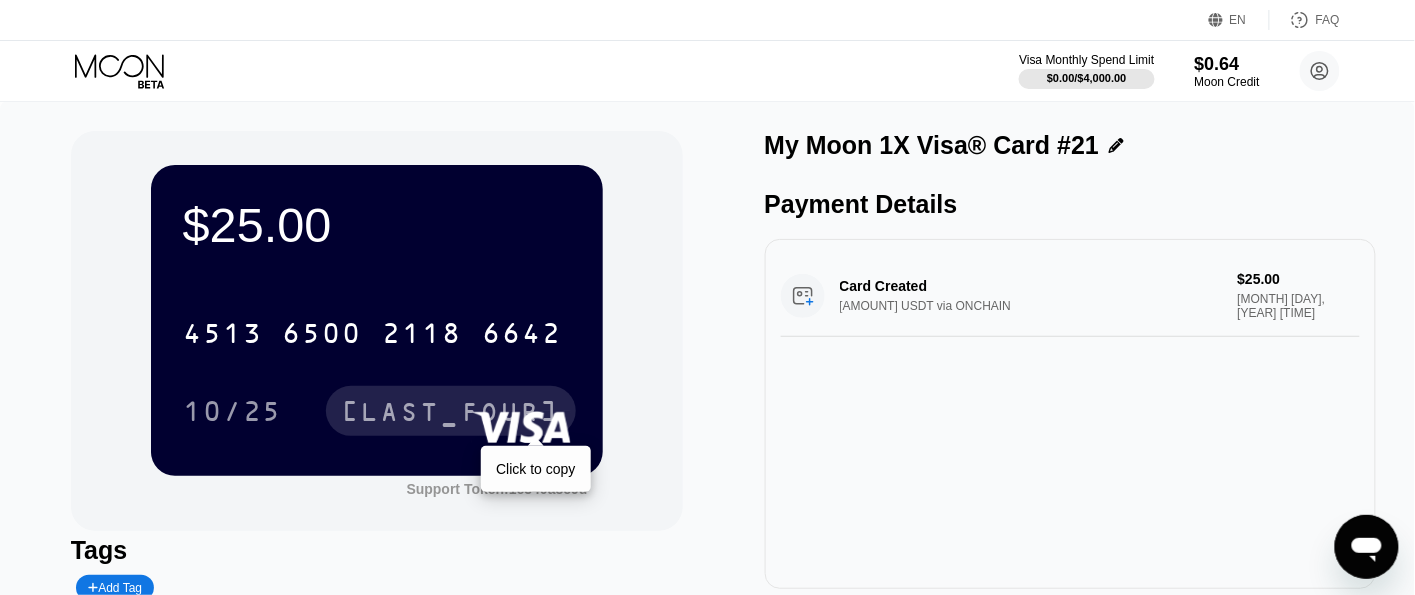 click on "[LAST_FOUR]" at bounding box center [451, 414] 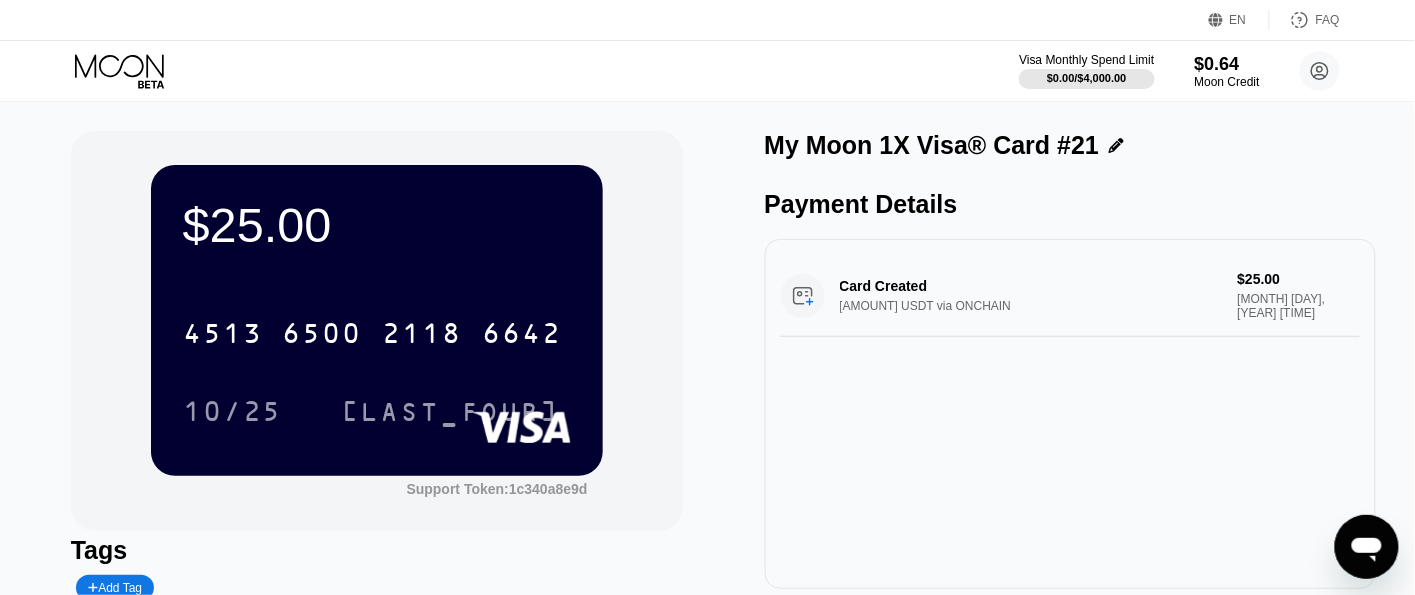 click on "$[AMOUNT] [CARD_NUMBER] [EXPIRY] [SUPPORT_TOKEN] Tags  Add Tag Mark as used My Moon 1X Visa® Card Payment Details OPENAI *CHATGPTSUBSCR   +[PHONE] US Decline $[AMOUNT] [MONTH] [DAY], [YEAR] [TIME] OPENAI *CHATGPTSUBSCR   +[PHONE] US Decline $[AMOUNT] [MONTH] [DAY], [YEAR] [TIME] OPENAI *CHATGPTSUBSCR   +[PHONE] US Decline $[AMOUNT] [MONTH] [DAY], [YEAR] [TIME] OPENAI *CHATGPTSUBSCR   +[PHONE] US Settled Purchase $[AMOUNT] [MONTH] [DAY], [YEAR] [TIME] Card Created [AMOUNT] USDT via ONCHAIN $[AMOUNT] [MONTH] [DAY], [YEAR] [TIME]" at bounding box center [377, 331] 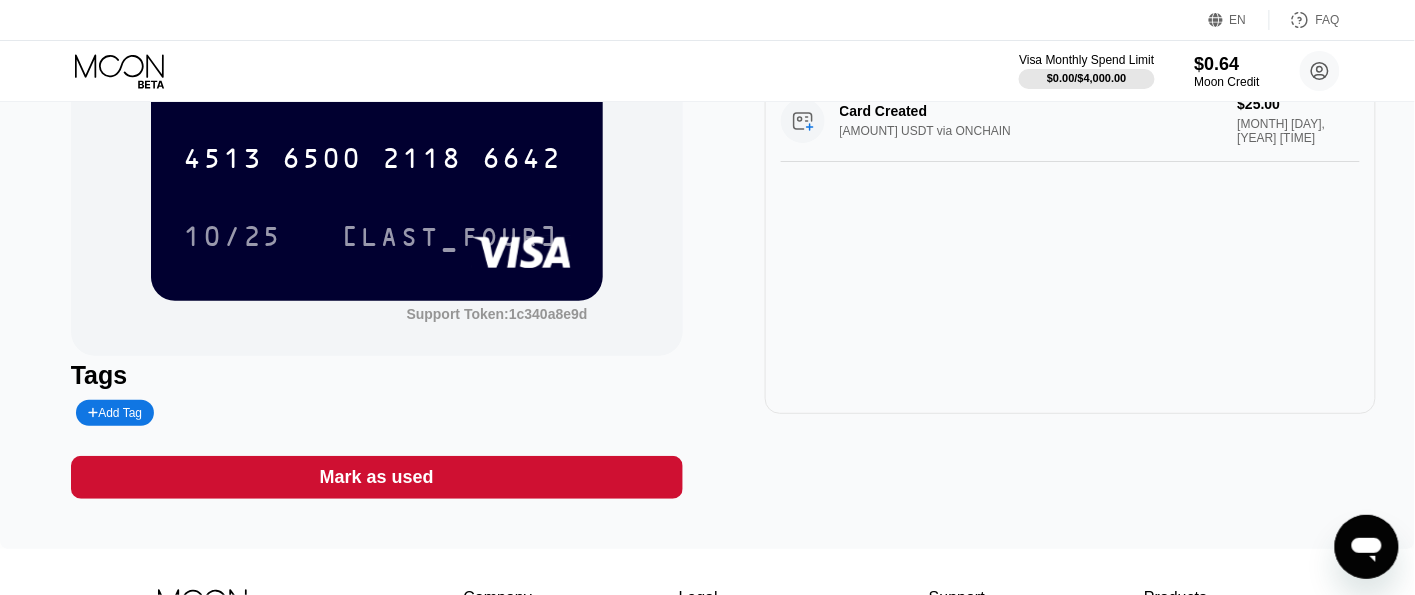 scroll, scrollTop: 0, scrollLeft: 0, axis: both 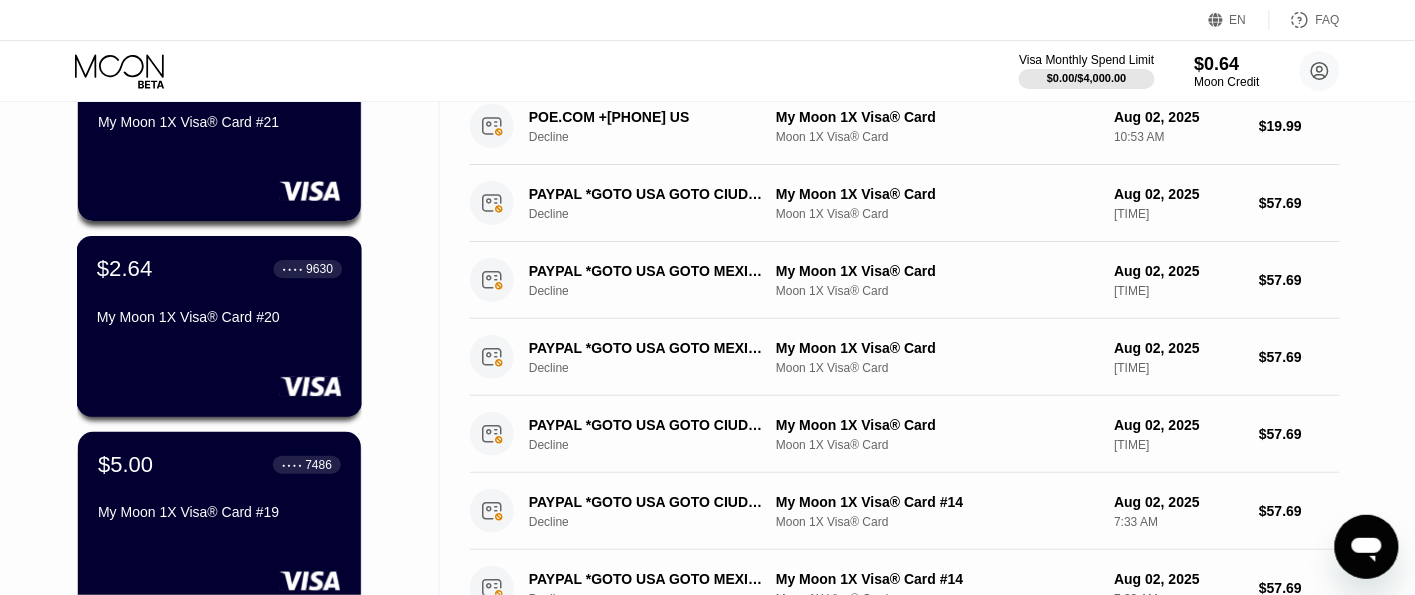 click on "● ● ● ●" at bounding box center [293, 269] 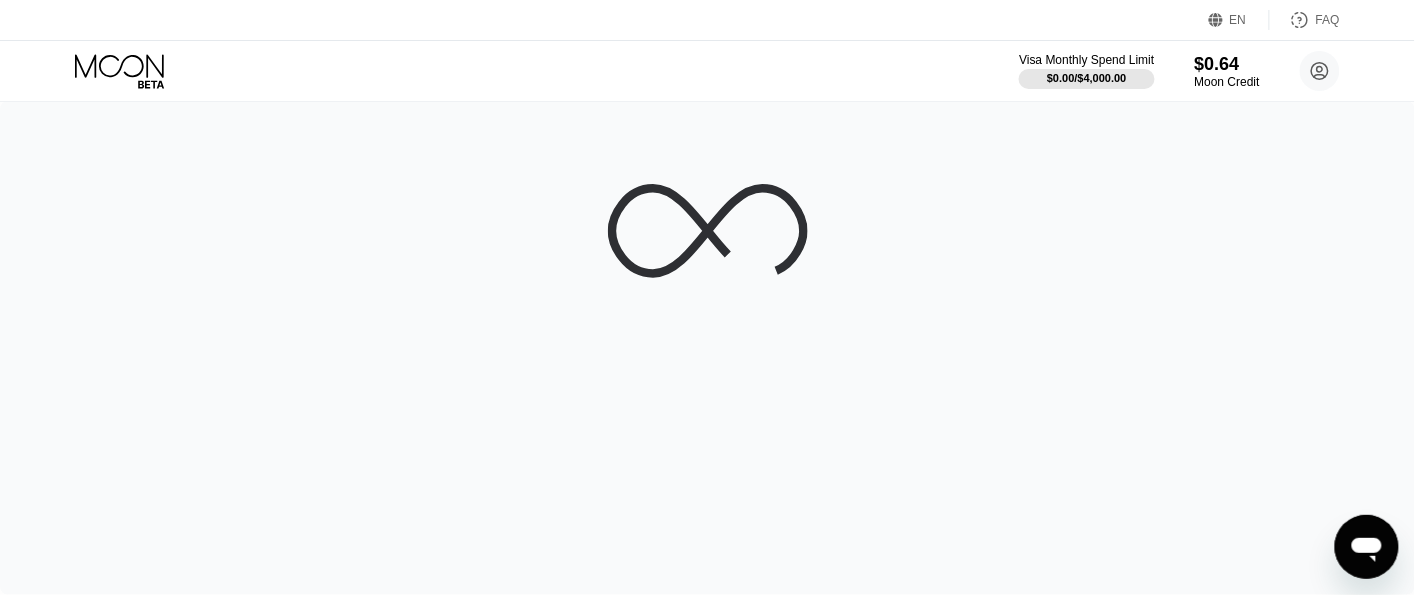 scroll, scrollTop: 0, scrollLeft: 0, axis: both 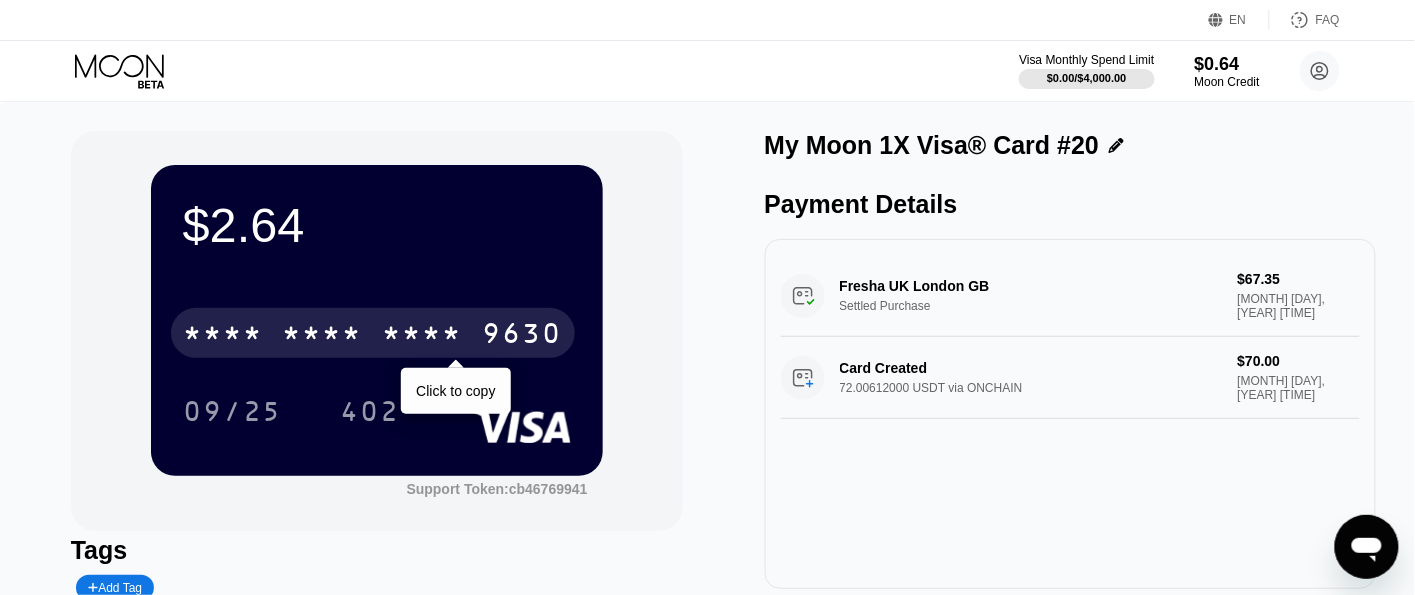 click on "* * * *" at bounding box center [423, 336] 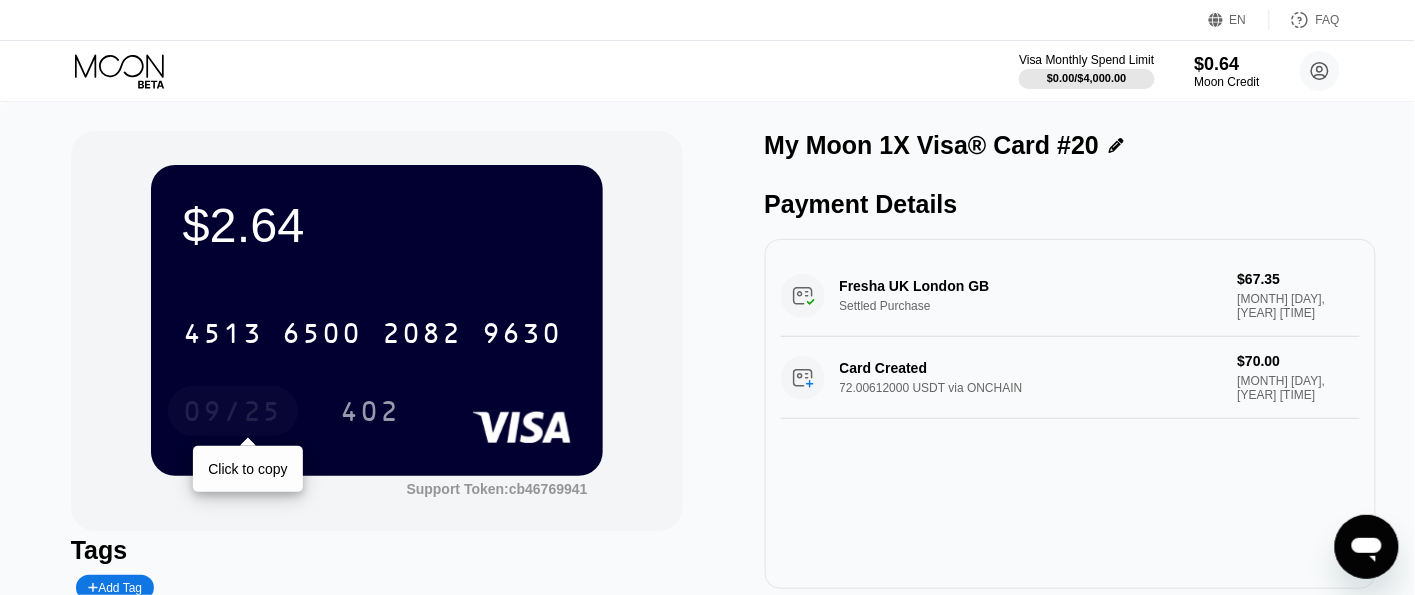 click on "09/25" at bounding box center (233, 414) 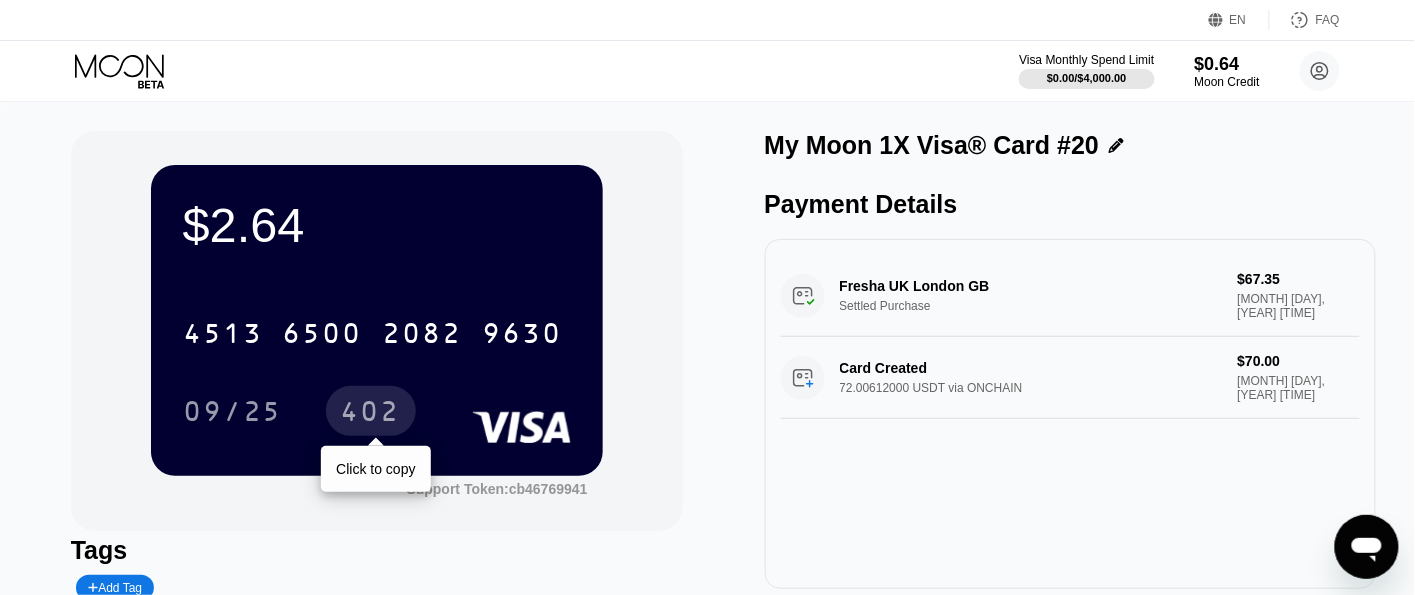 click on "402" at bounding box center (371, 414) 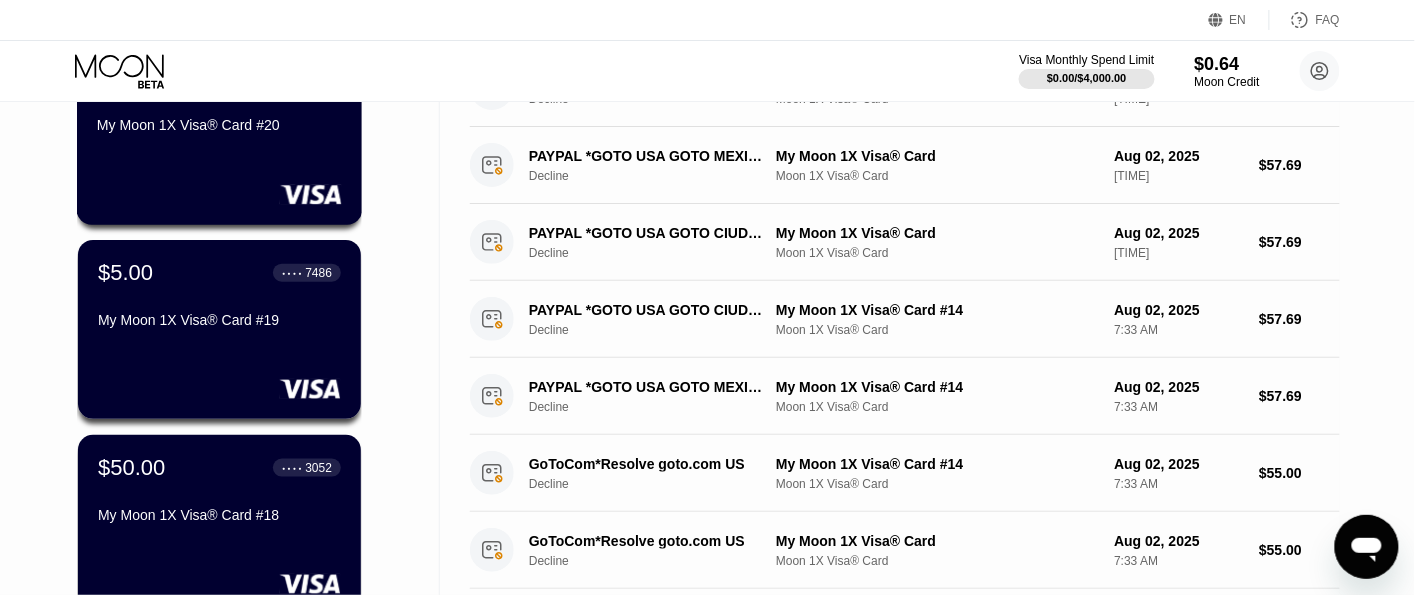 scroll, scrollTop: 418, scrollLeft: 0, axis: vertical 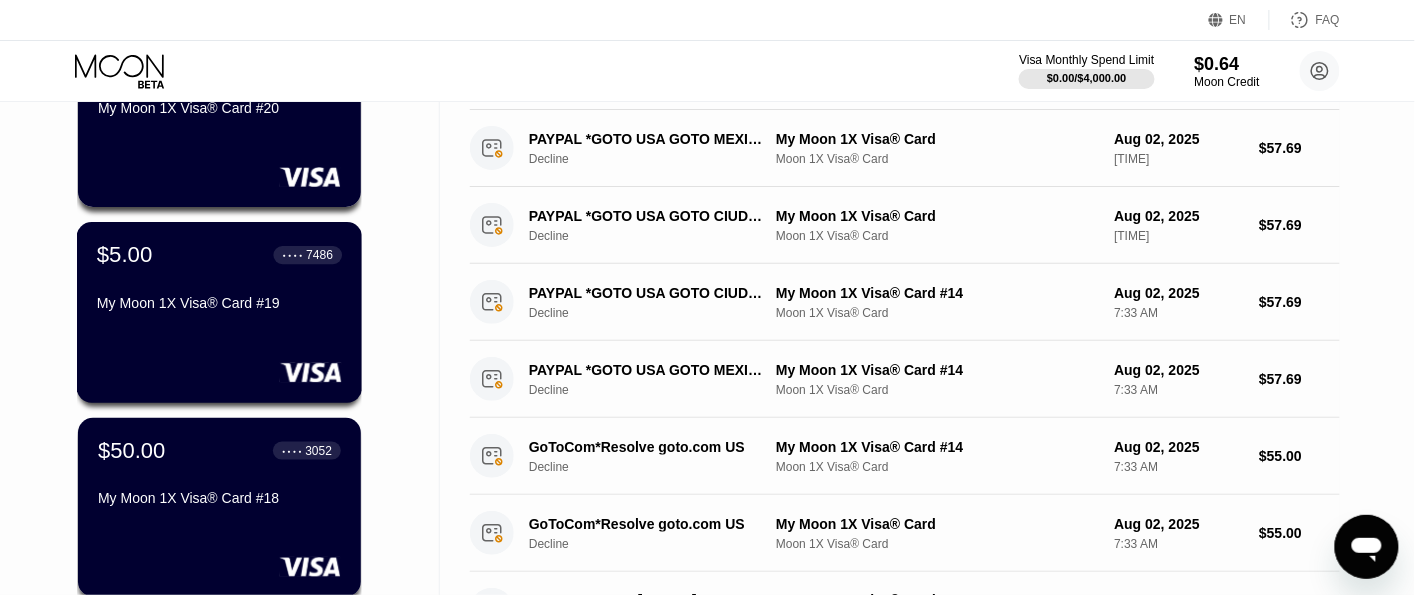 click on "● ● ● ● [LAST_FOUR]" at bounding box center [308, 255] 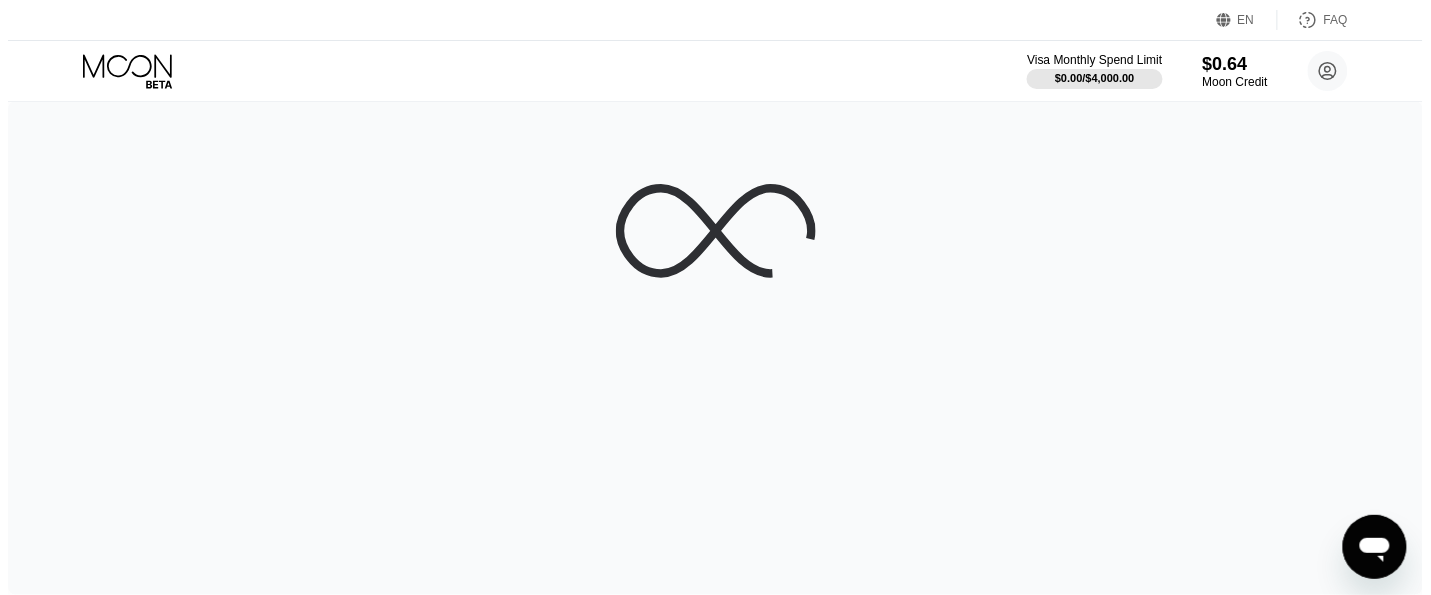 scroll, scrollTop: 0, scrollLeft: 0, axis: both 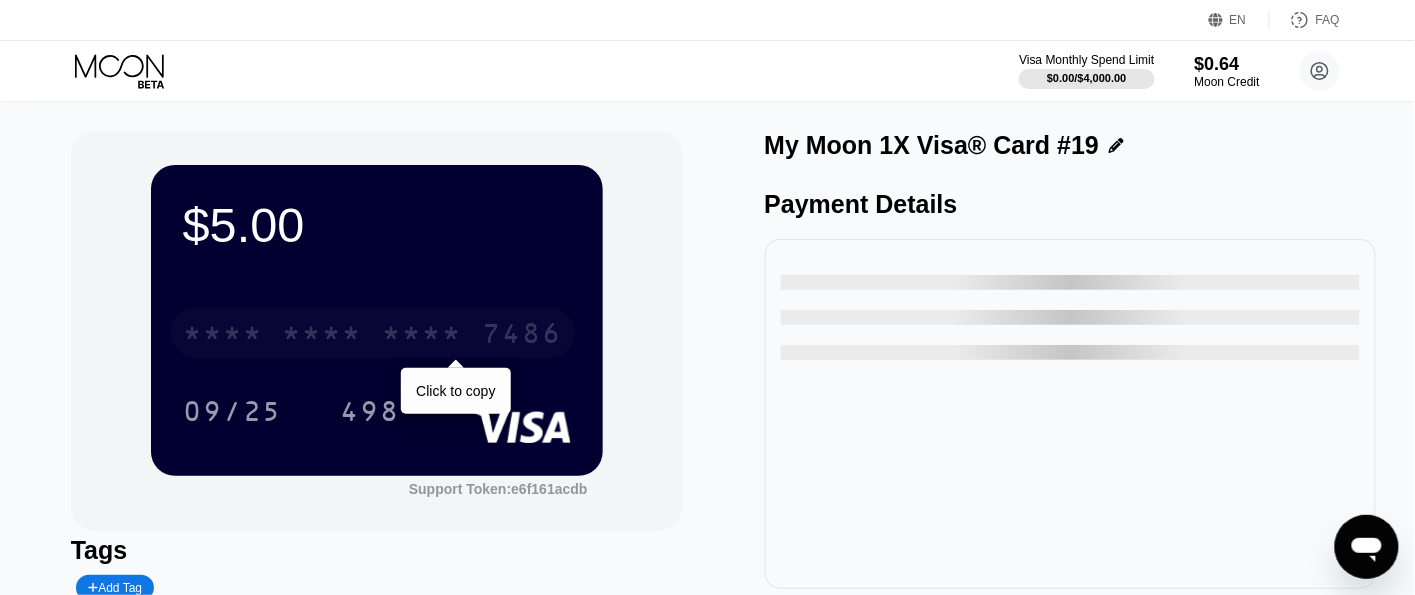 click on "* * * *" at bounding box center [323, 336] 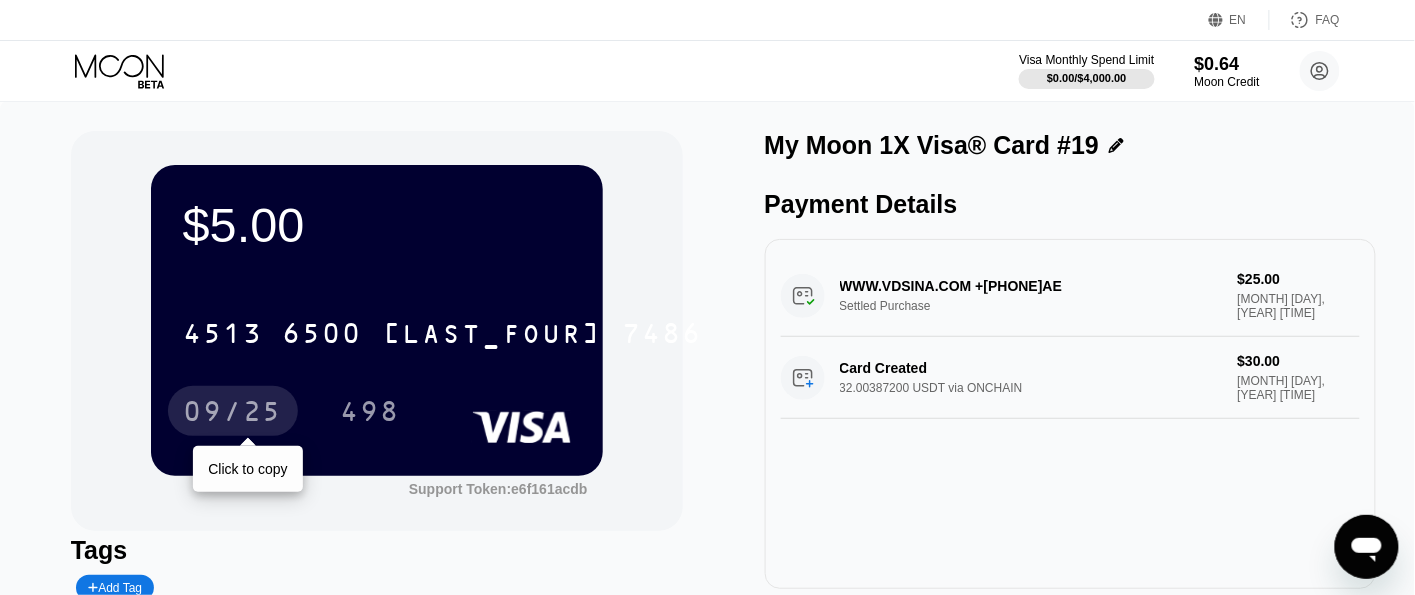 click on "09/25" at bounding box center [233, 414] 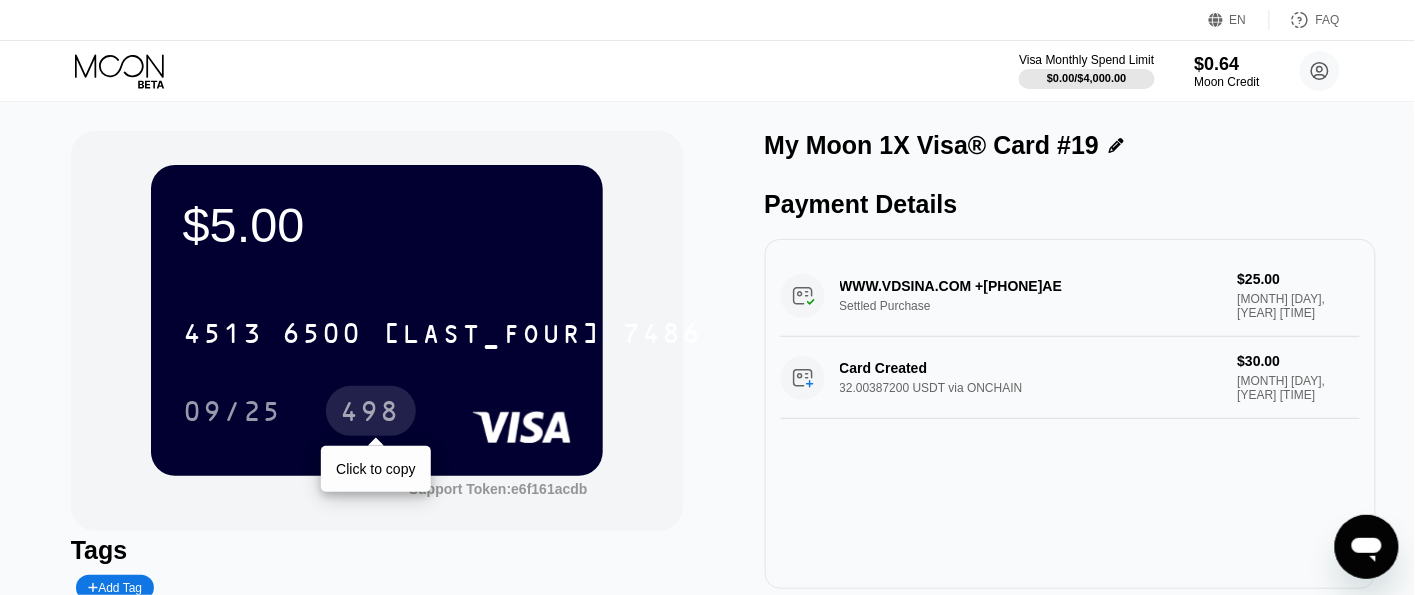 click on "498" at bounding box center [371, 414] 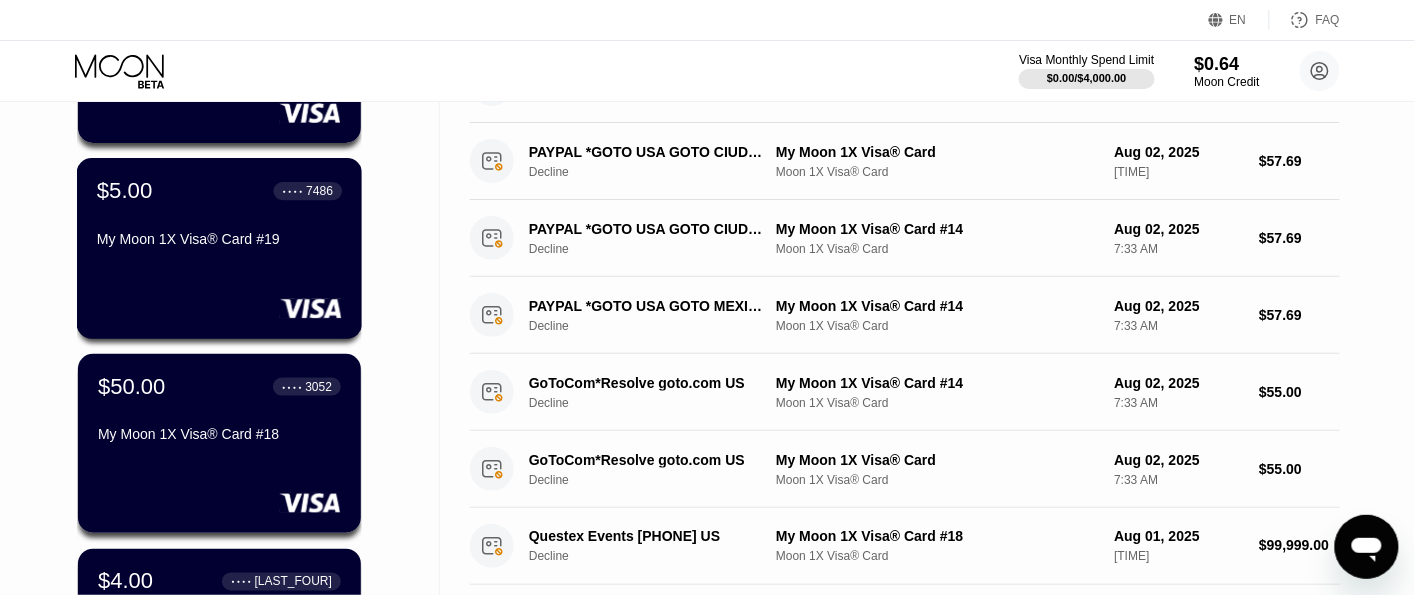 scroll, scrollTop: 628, scrollLeft: 0, axis: vertical 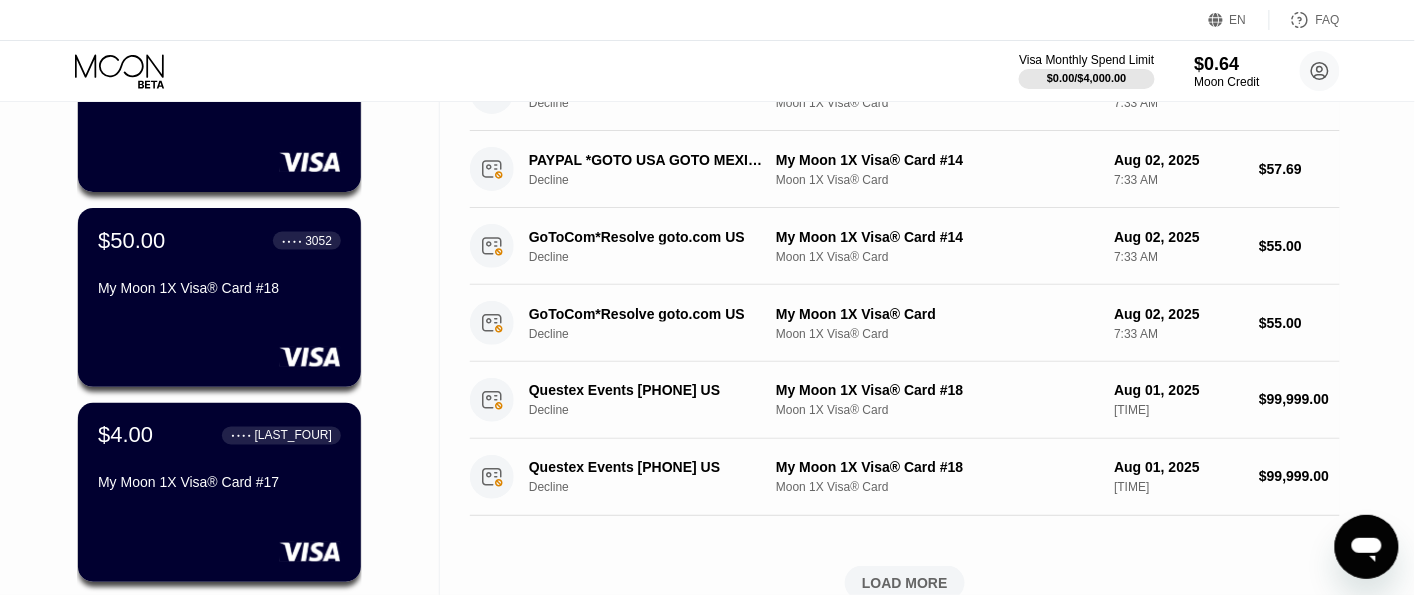 click on "3052" at bounding box center [318, 241] 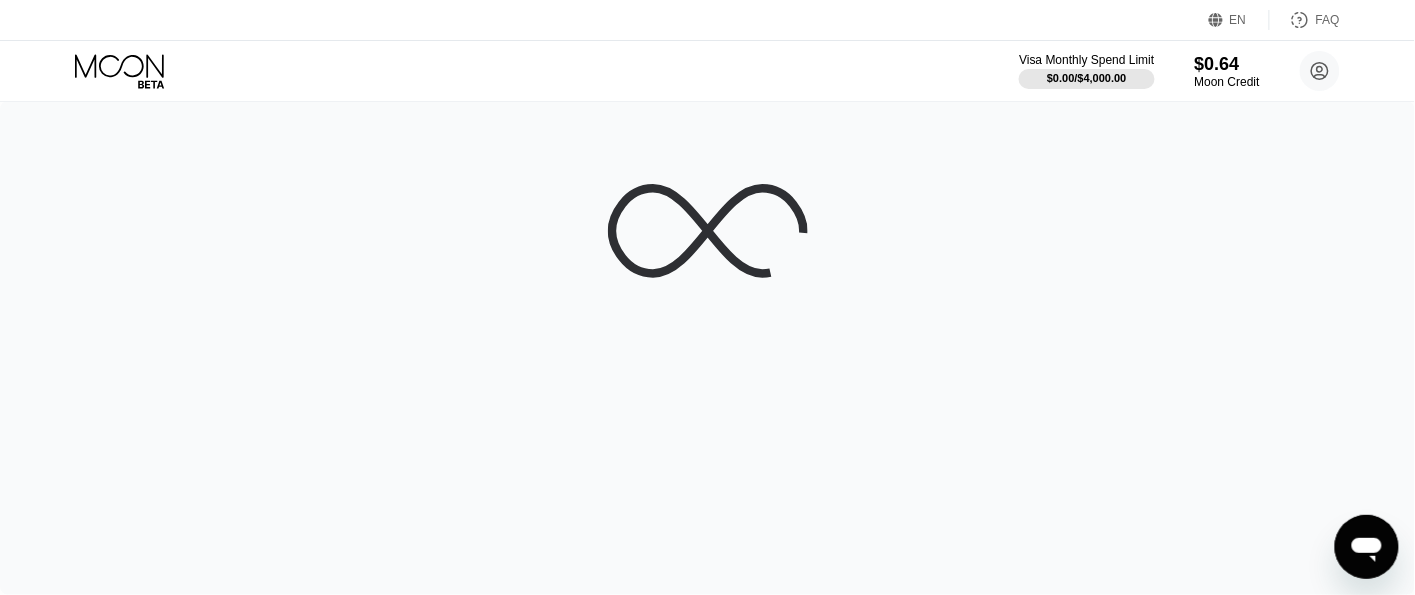 scroll, scrollTop: 0, scrollLeft: 0, axis: both 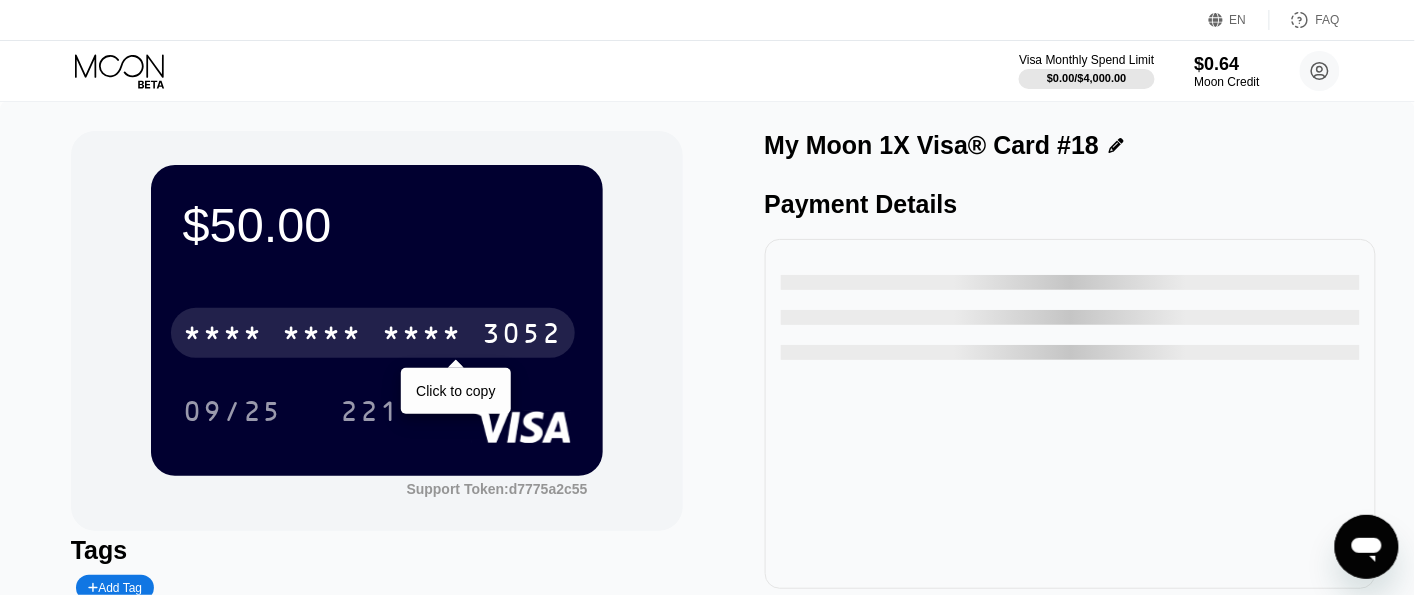click on "* * * *" at bounding box center [323, 336] 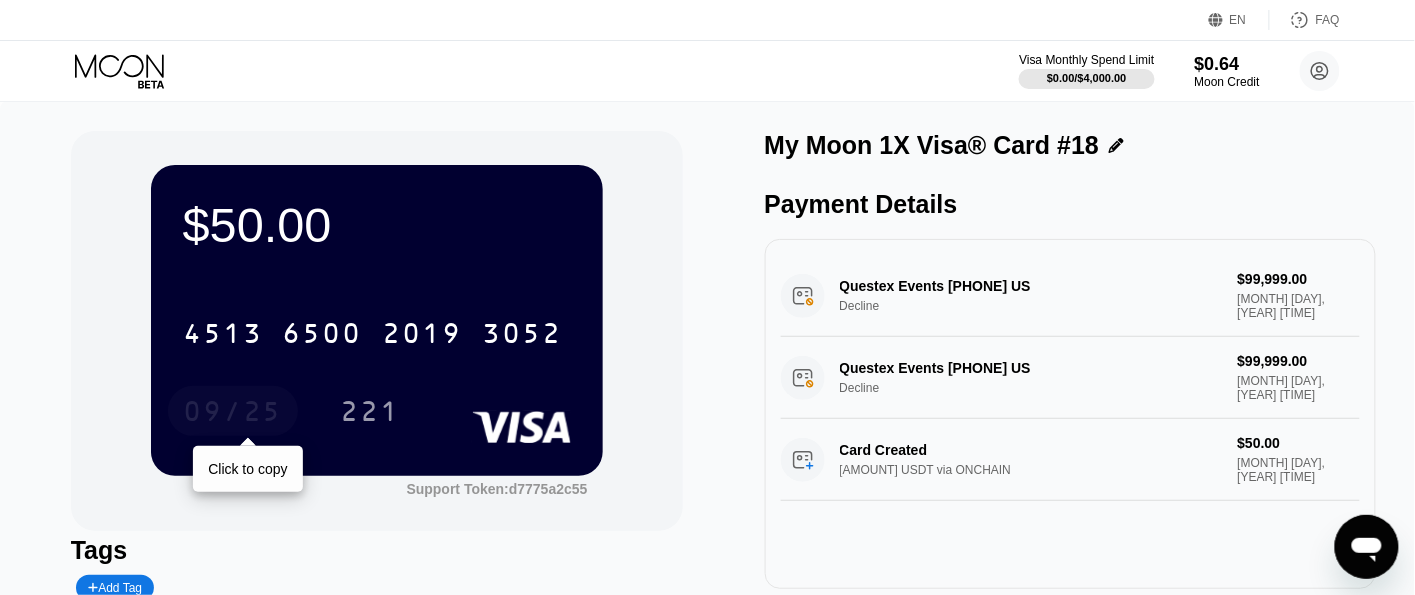 click on "09/25" at bounding box center (233, 414) 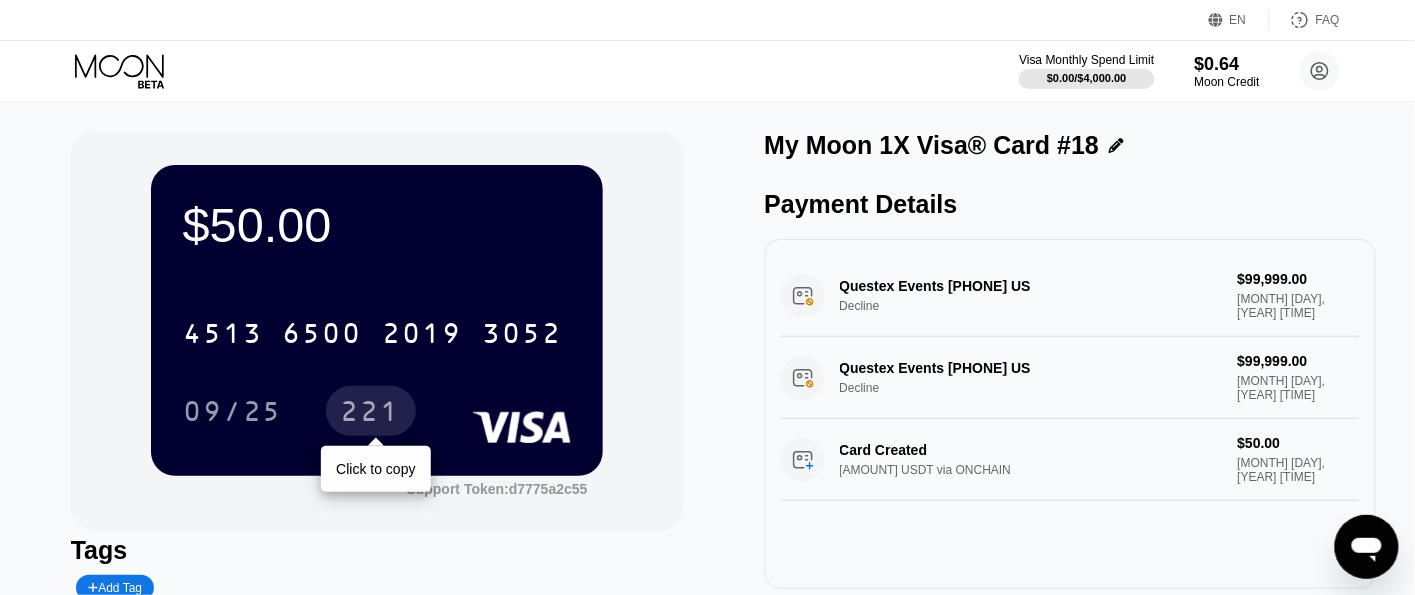 click on "221" at bounding box center [371, 414] 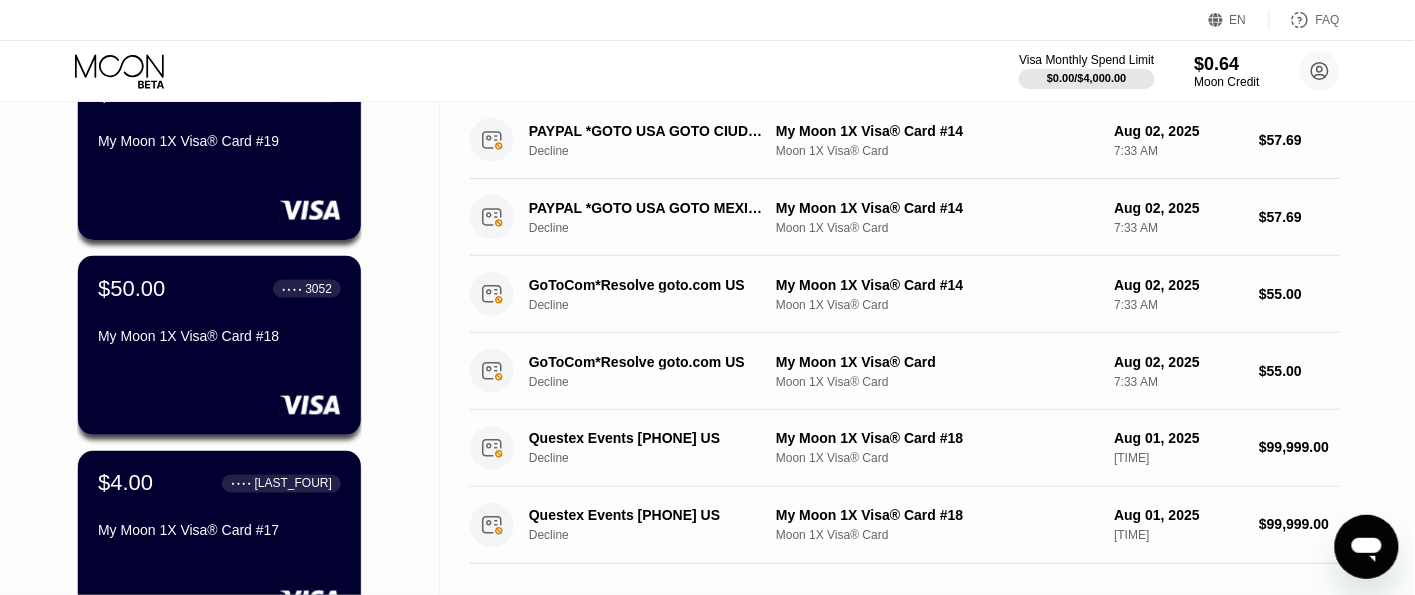 scroll, scrollTop: 628, scrollLeft: 0, axis: vertical 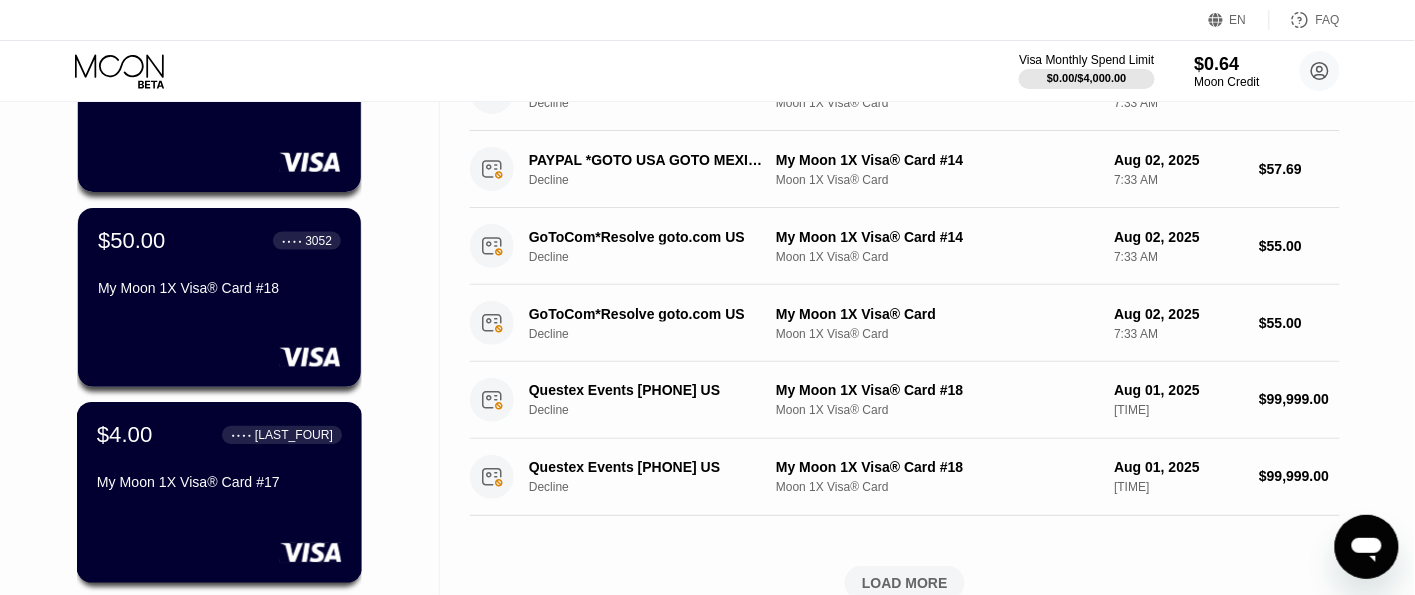 click on "* * * * * * * * * * * * [LAST_FOUR]" at bounding box center [283, 435] 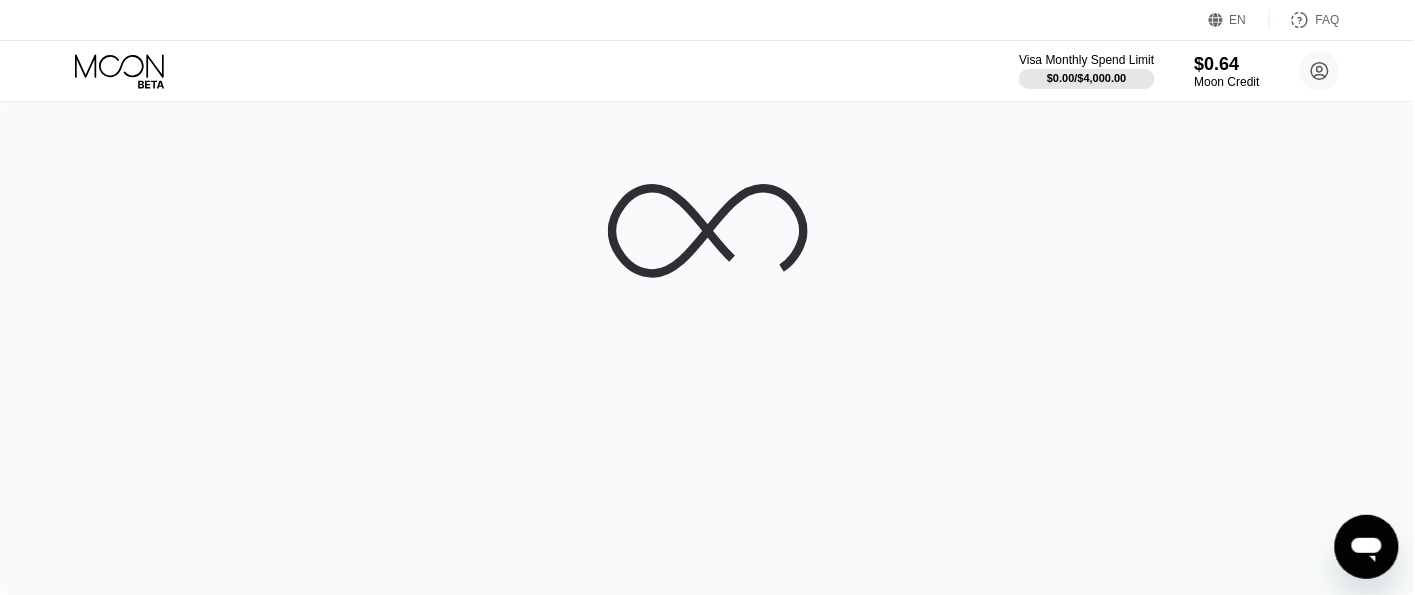 scroll, scrollTop: 0, scrollLeft: 0, axis: both 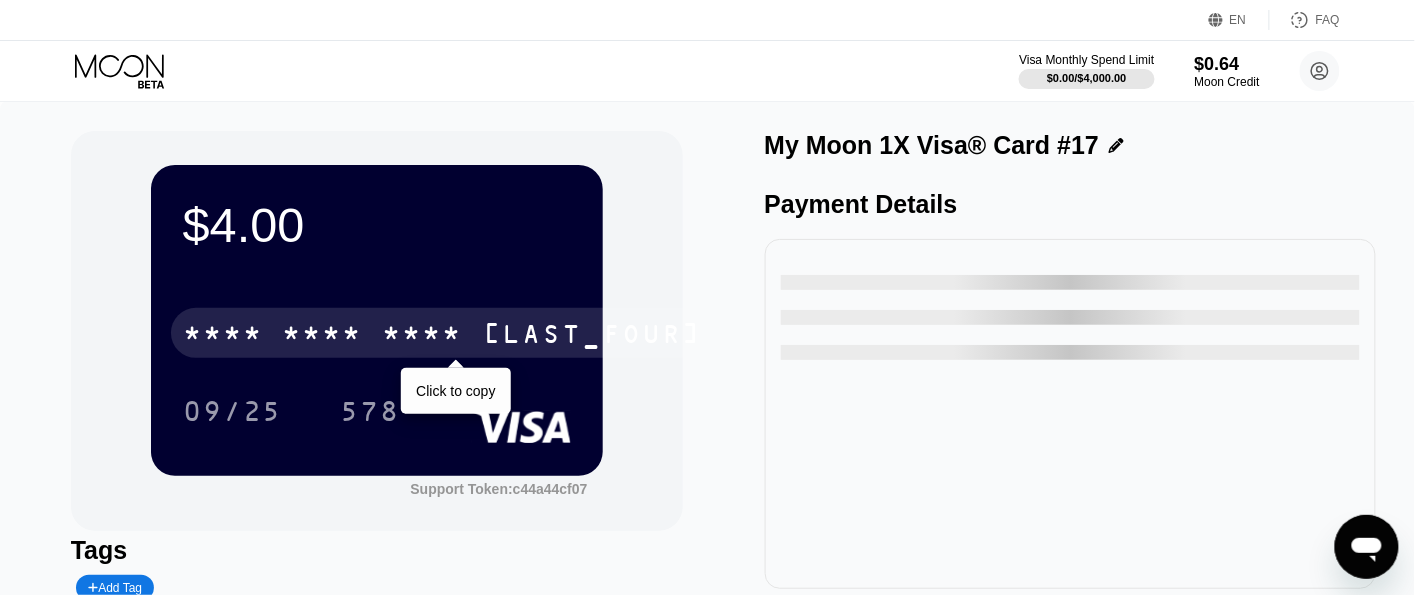 click on "* * * * * * * * * * * * [LAST_FOUR]" at bounding box center (443, 333) 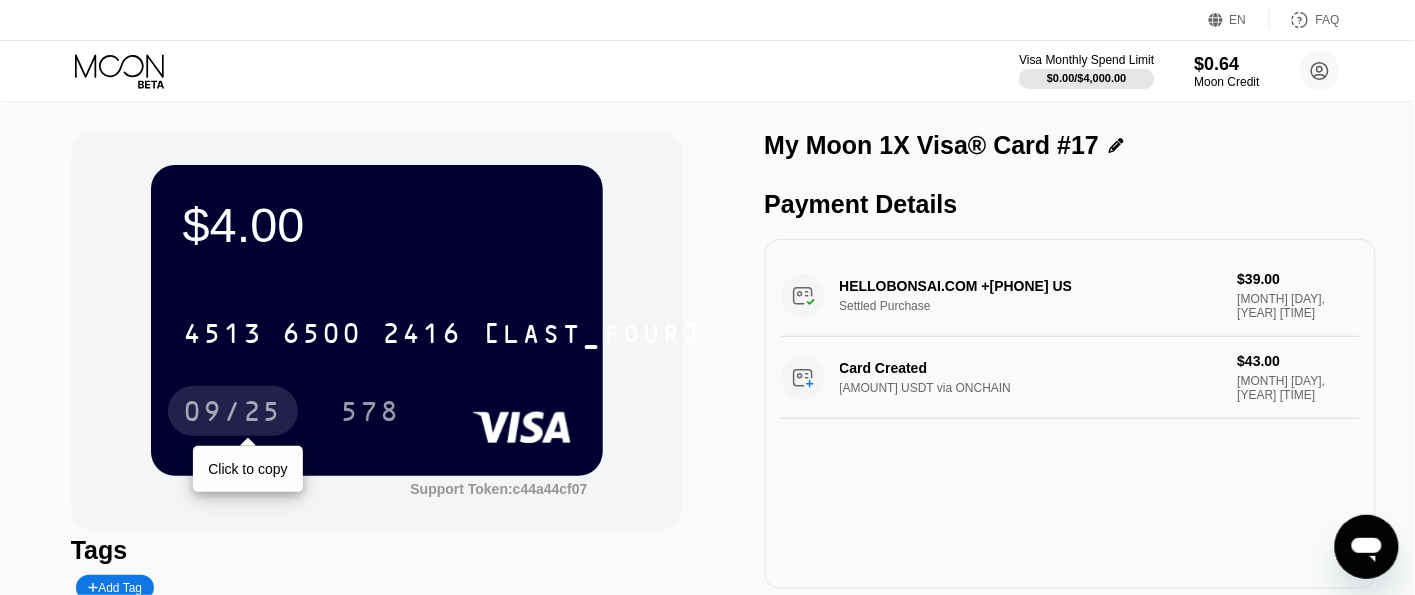 click on "09/25" at bounding box center (233, 414) 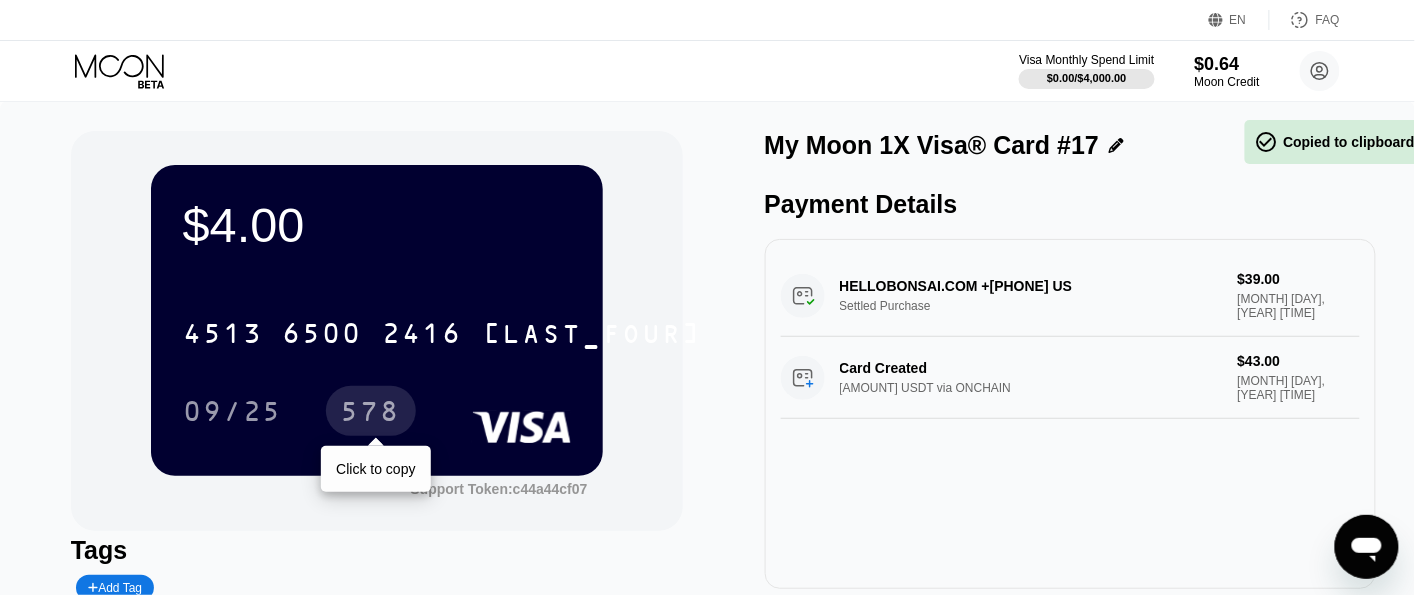 click on "578" at bounding box center (371, 414) 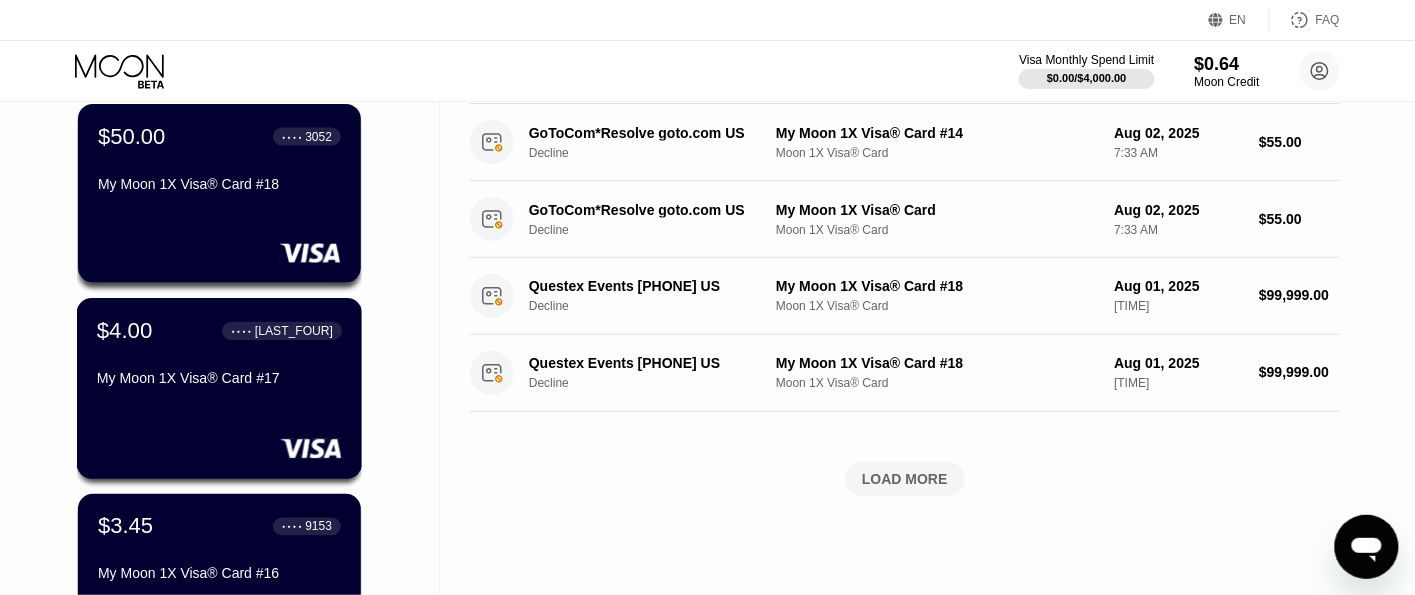 scroll, scrollTop: 837, scrollLeft: 0, axis: vertical 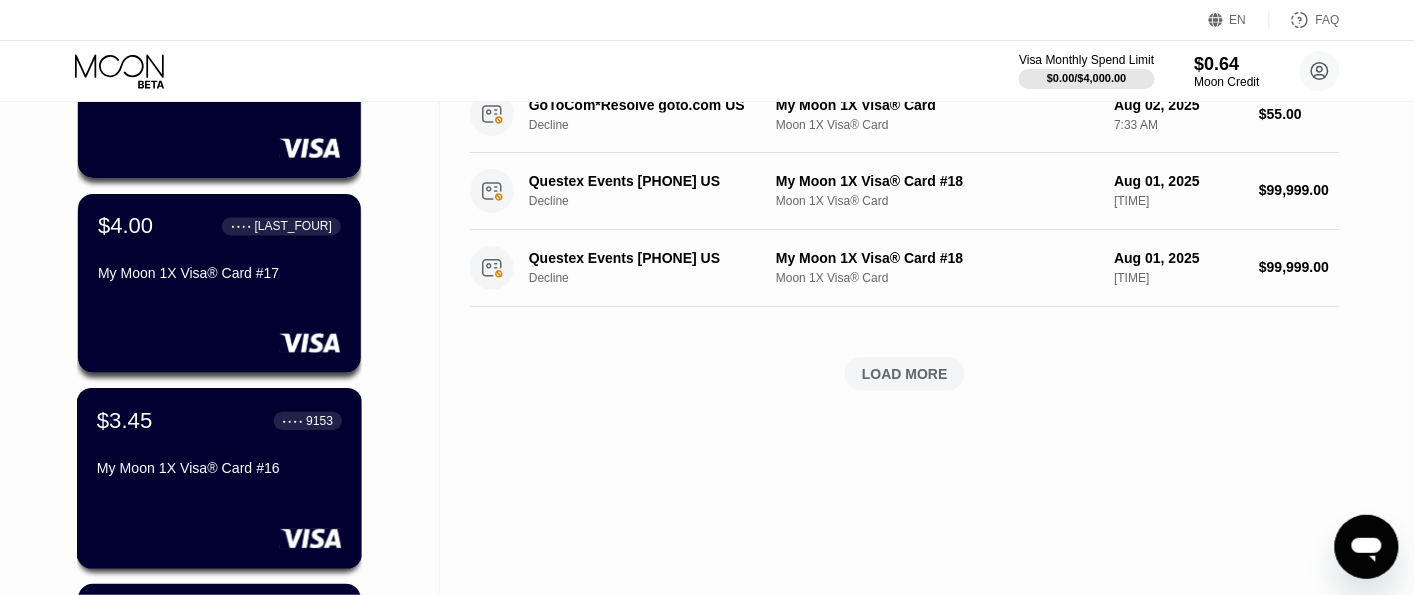click on "9153" at bounding box center [319, 421] 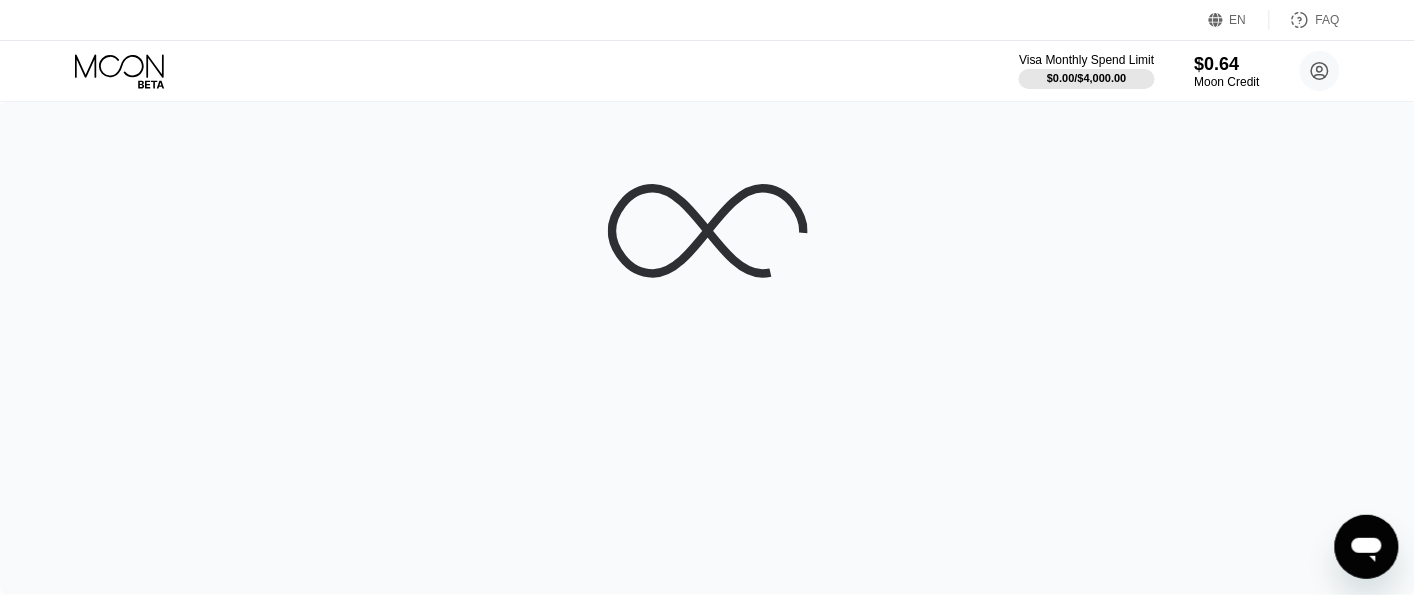 scroll, scrollTop: 0, scrollLeft: 0, axis: both 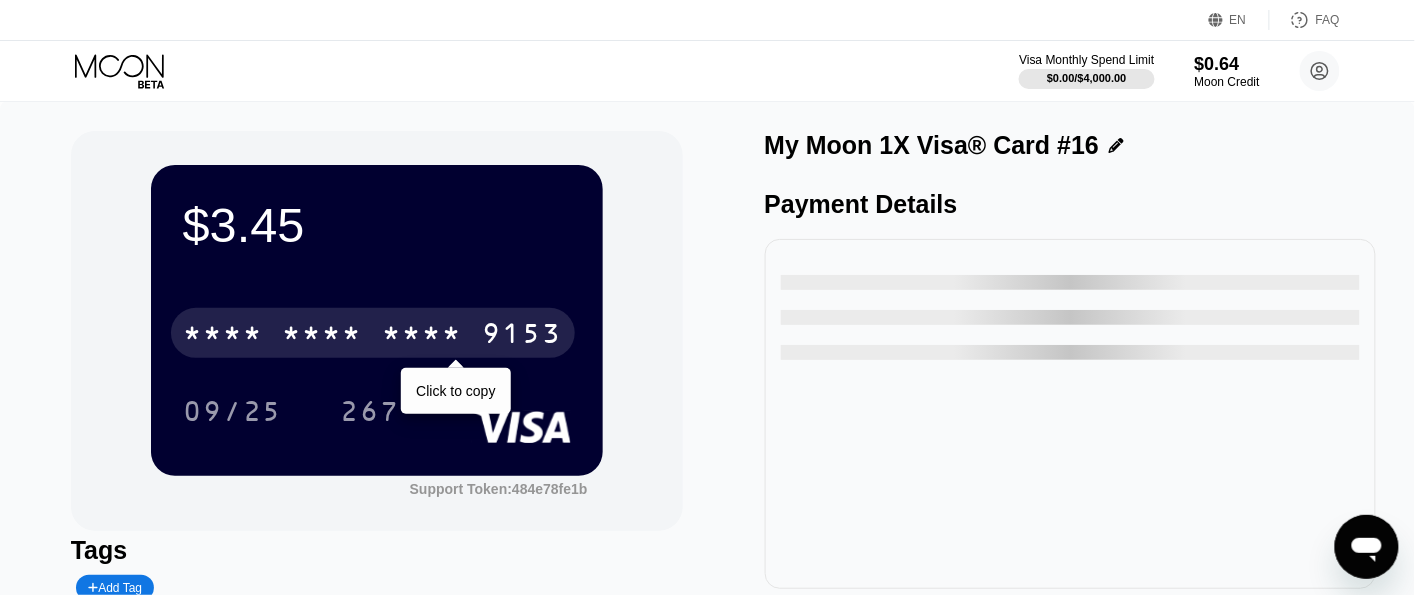 click on "* * * *" at bounding box center [323, 336] 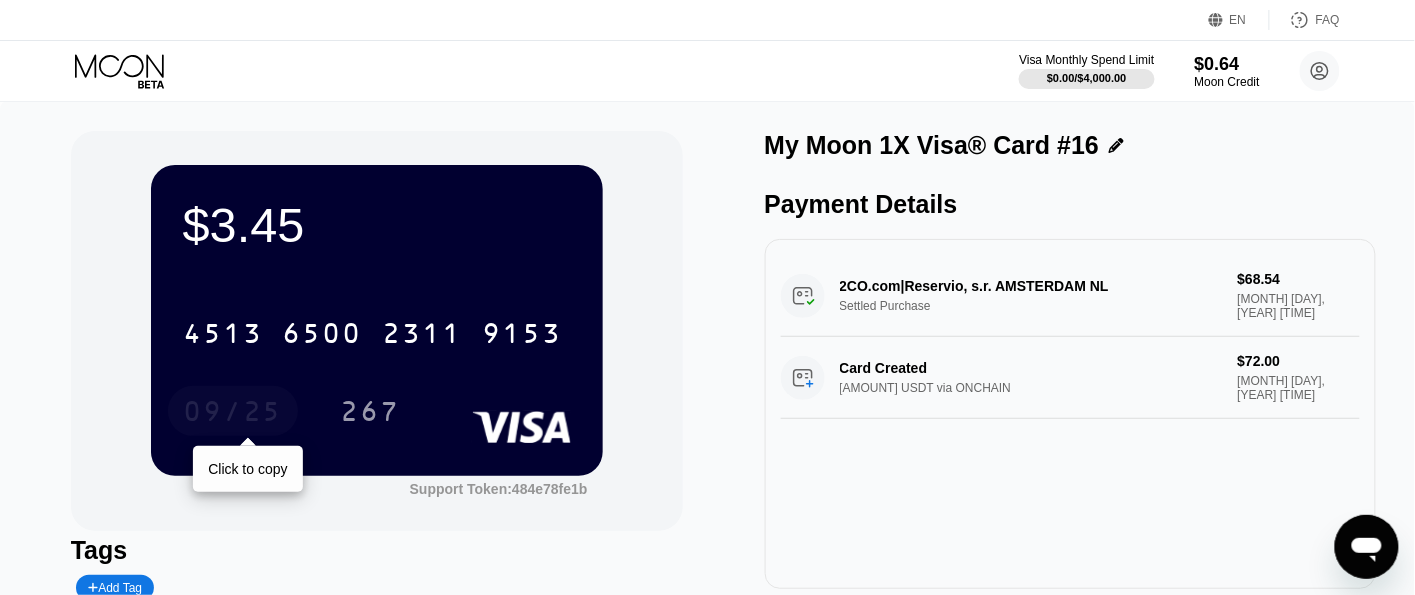 click on "09/25" at bounding box center (233, 414) 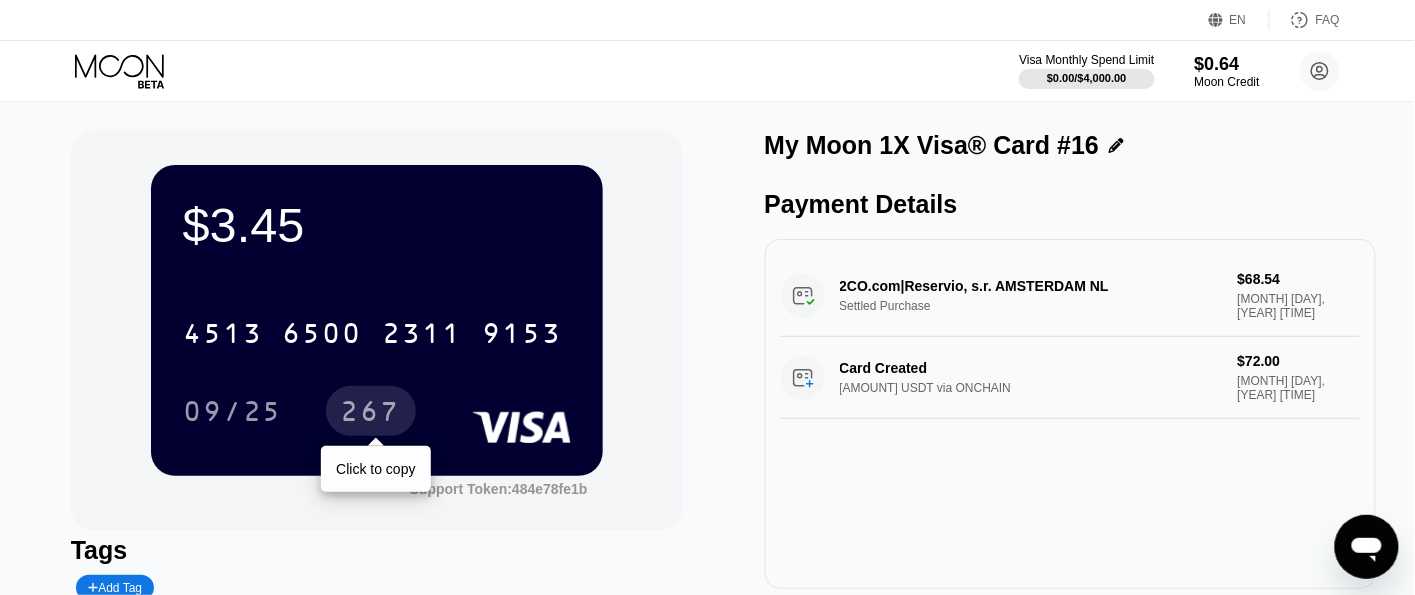 click on "267" at bounding box center [371, 414] 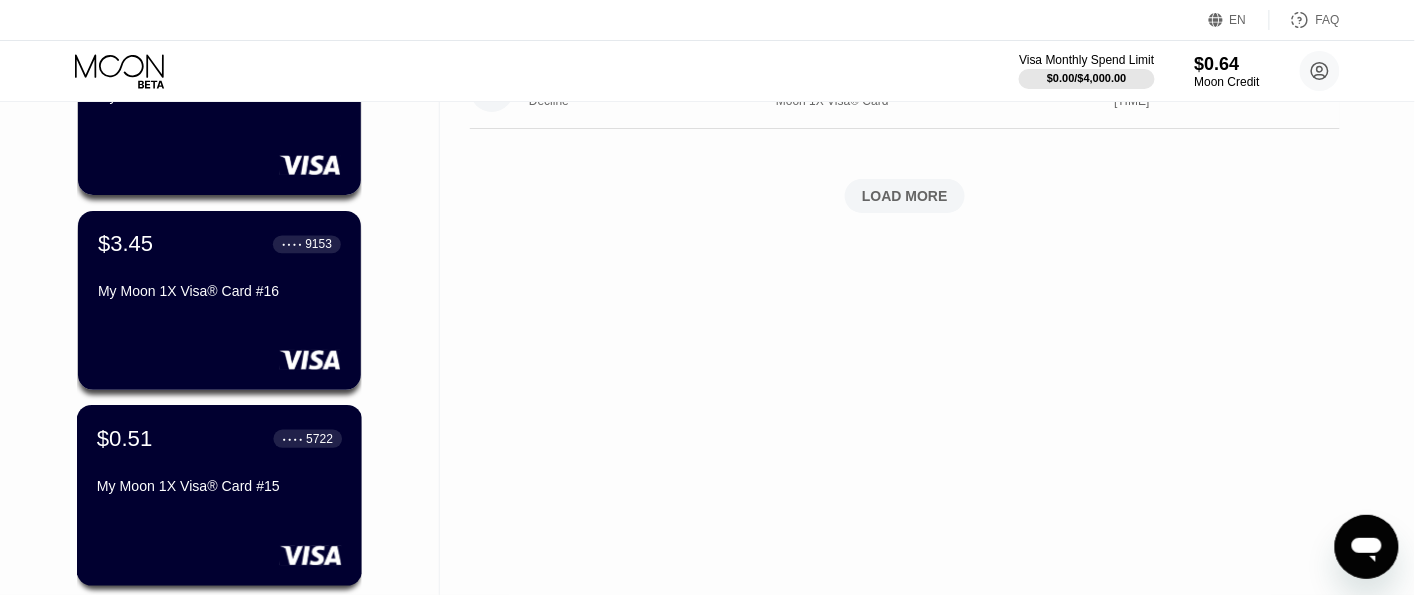 scroll, scrollTop: 1047, scrollLeft: 0, axis: vertical 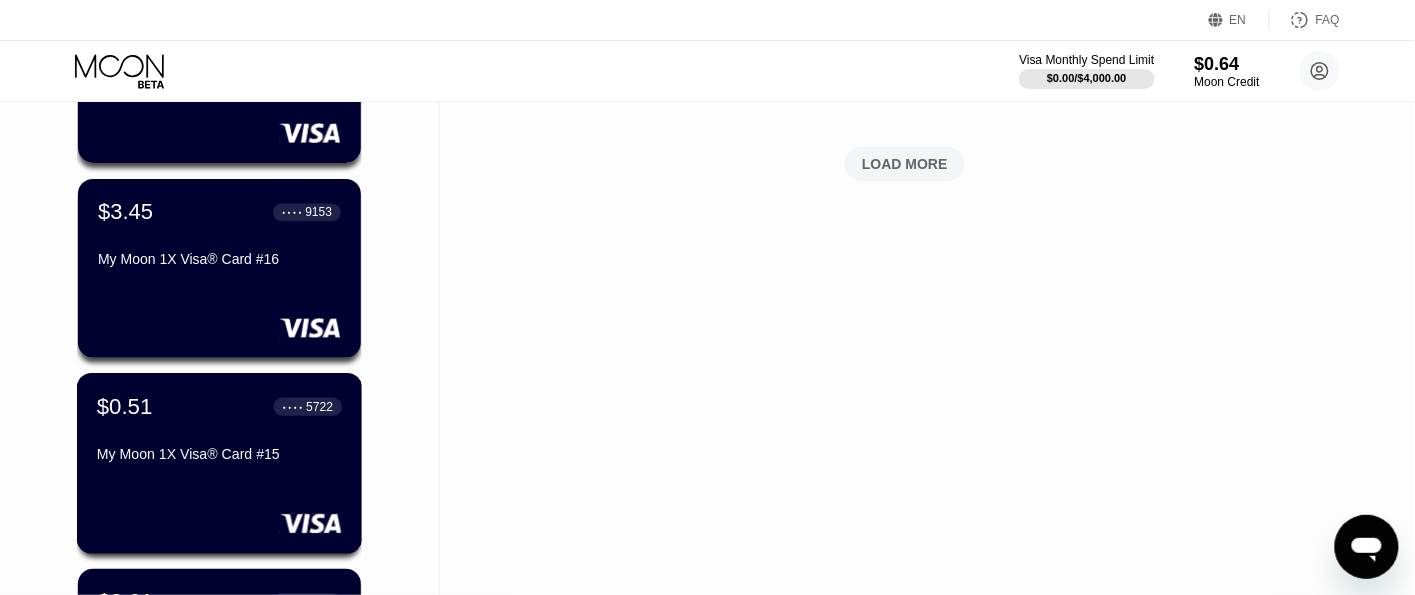 click on "5722" at bounding box center (319, 406) 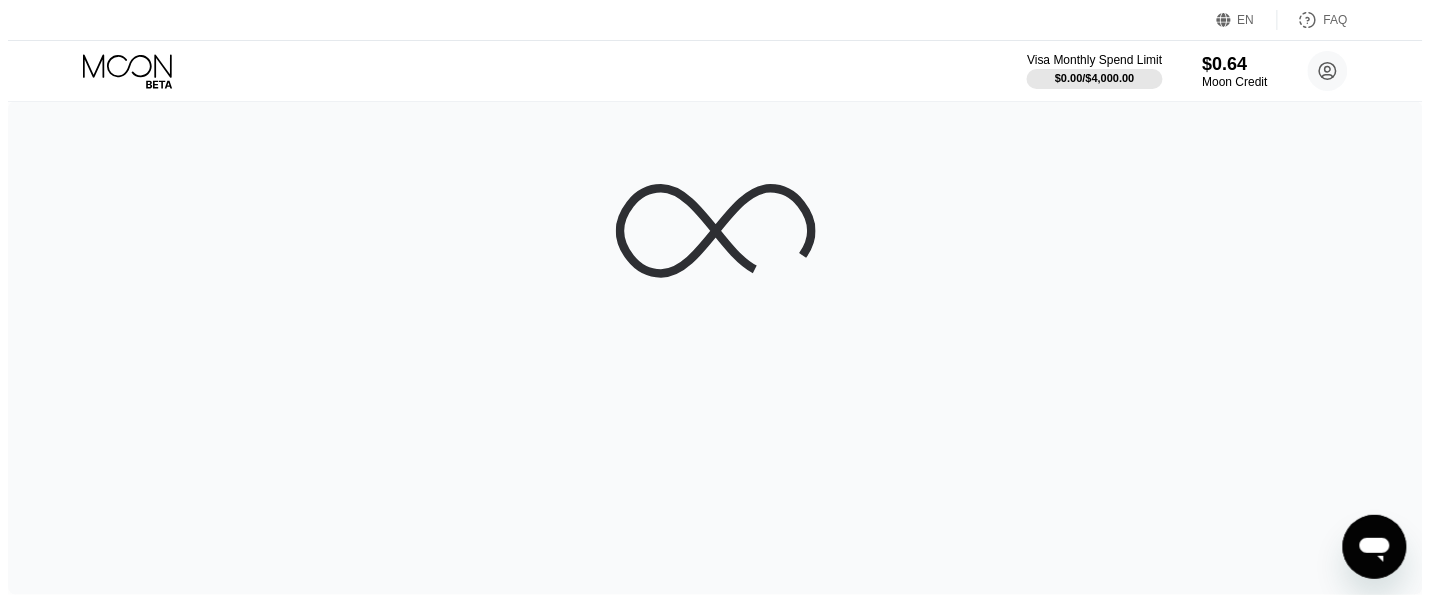 scroll, scrollTop: 0, scrollLeft: 0, axis: both 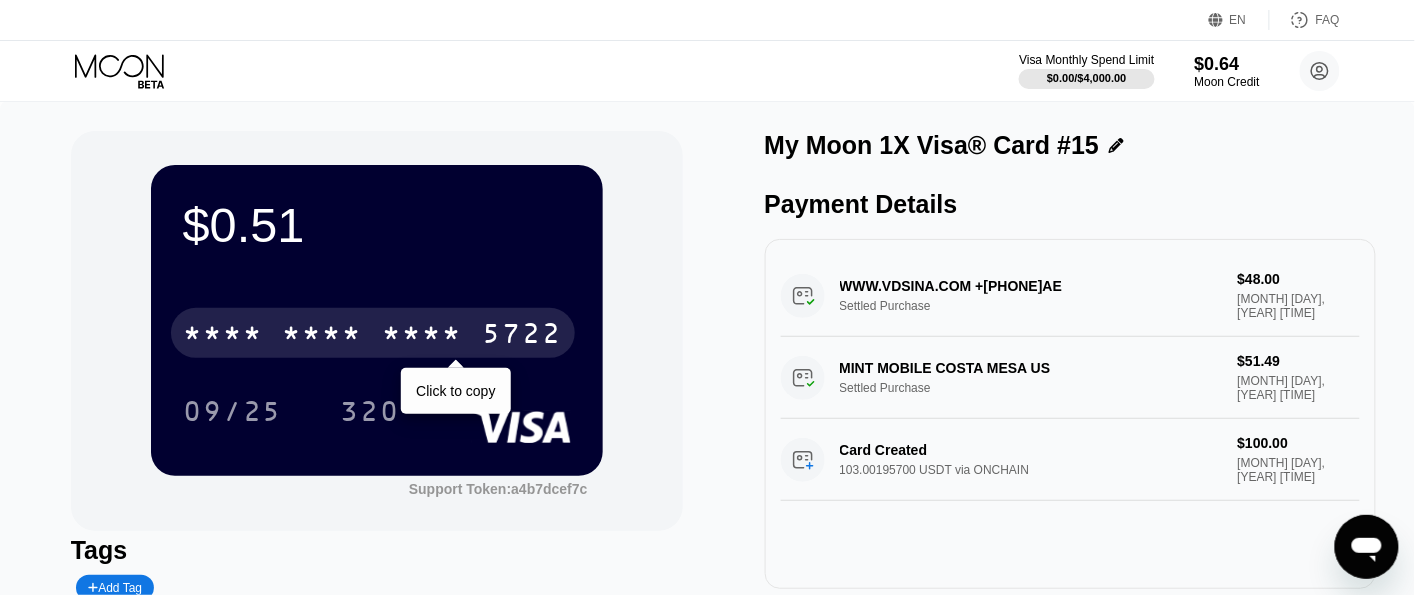 click on "* * * * * * * * * * * * [LAST_FOUR]" at bounding box center [373, 333] 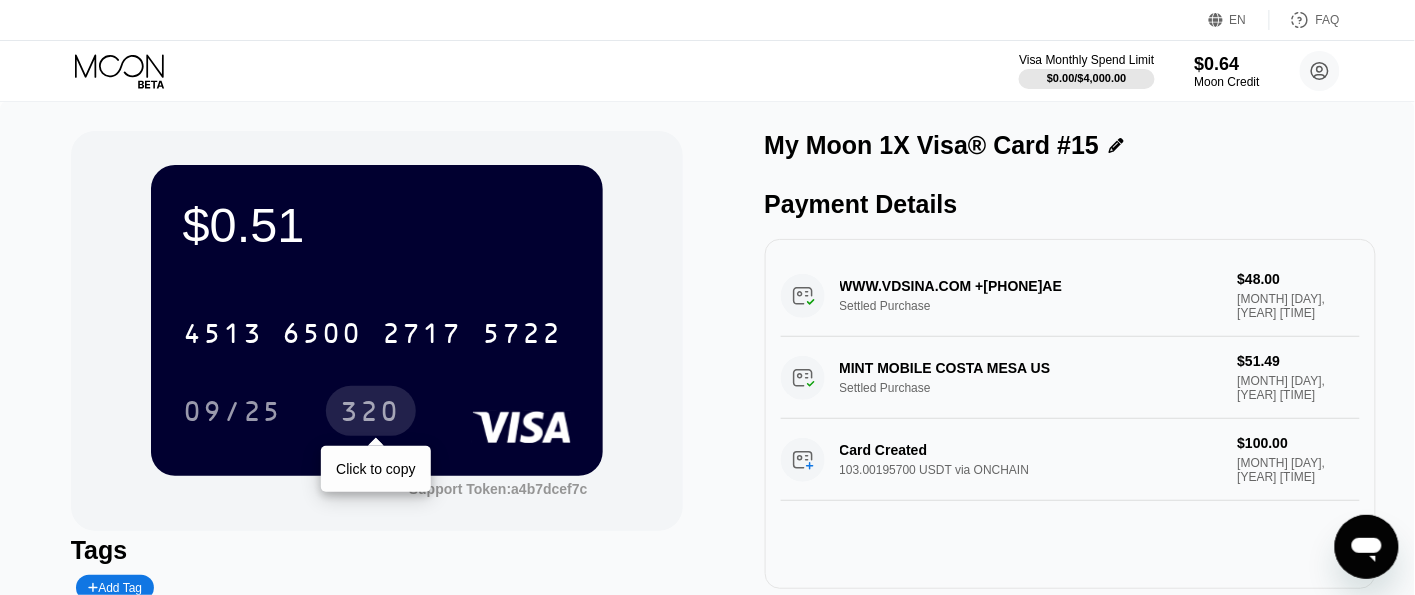 click on "320" at bounding box center [371, 414] 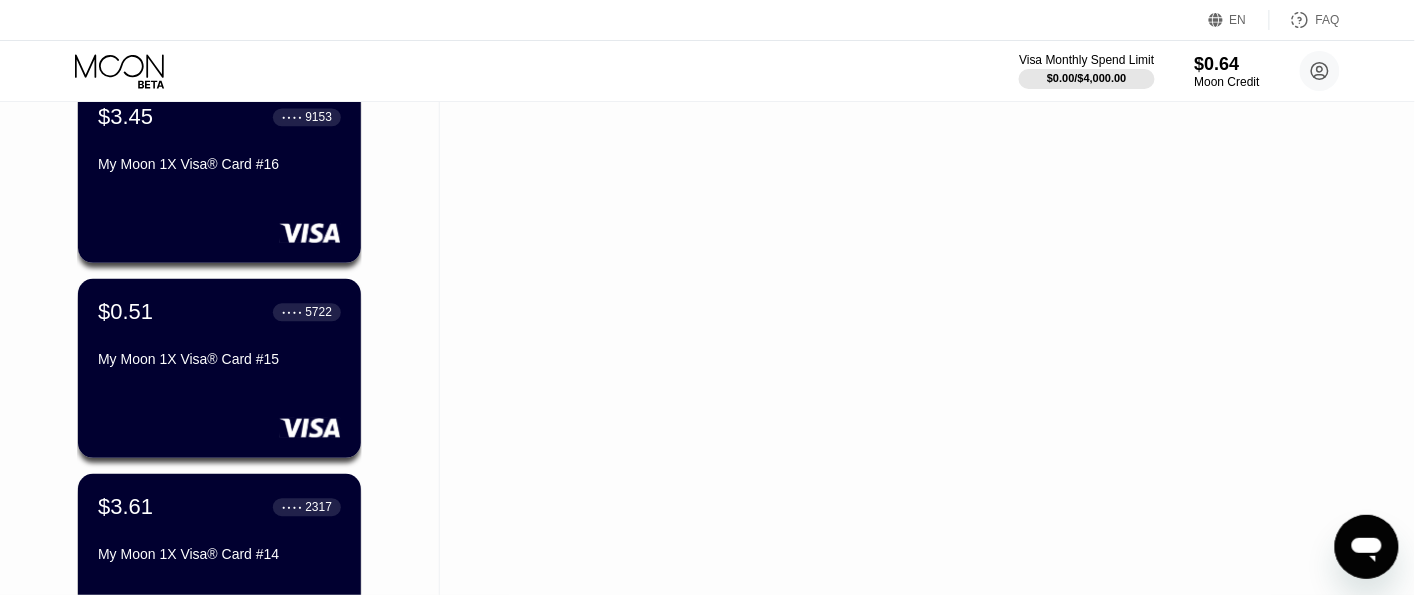 scroll, scrollTop: 1361, scrollLeft: 0, axis: vertical 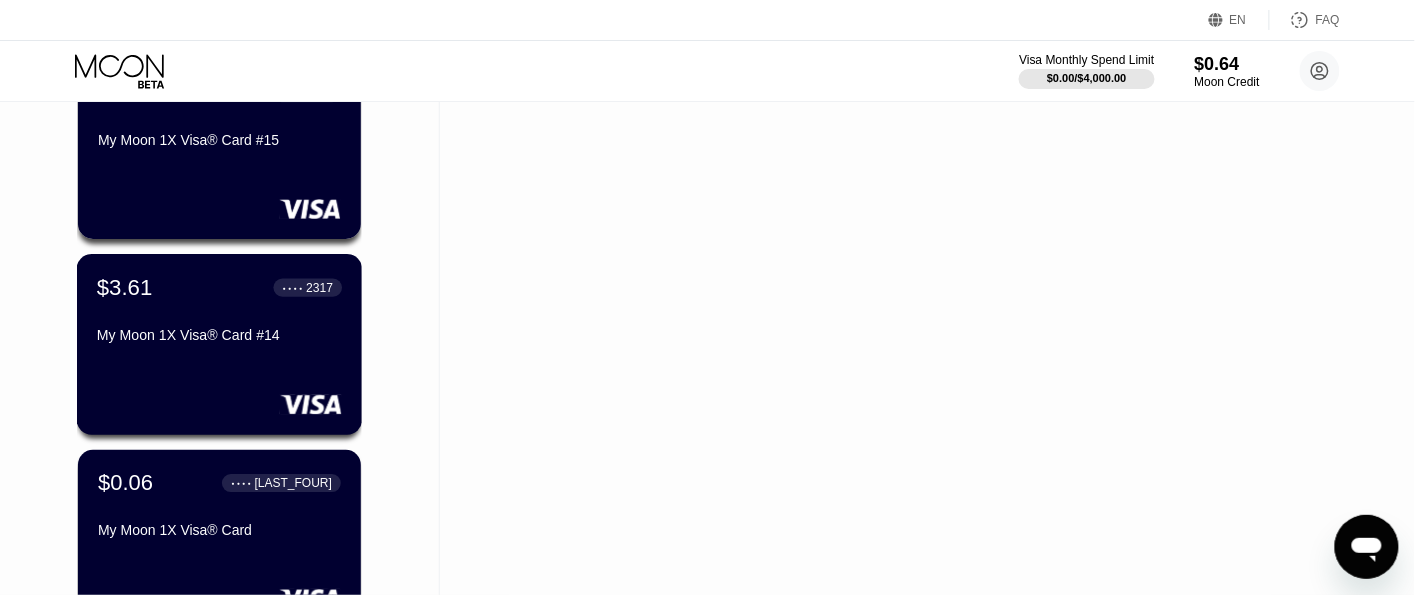click on "My Moon 1X Visa® Card #14" at bounding box center (219, 335) 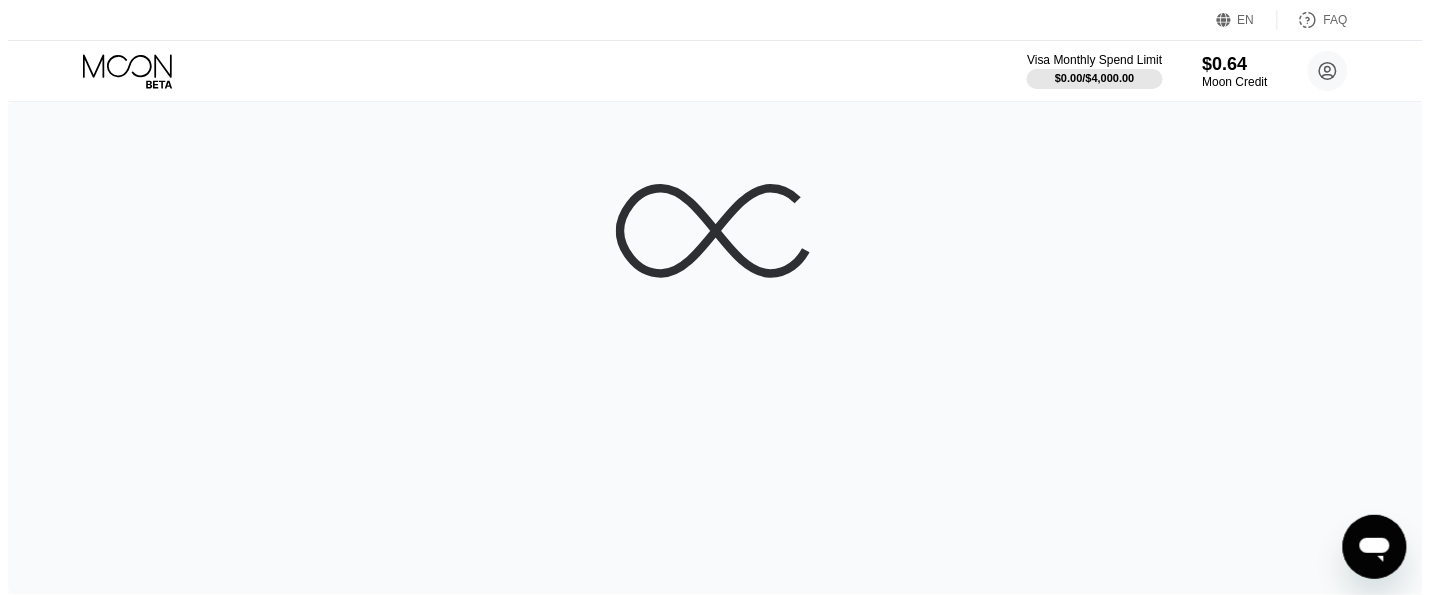 scroll, scrollTop: 0, scrollLeft: 0, axis: both 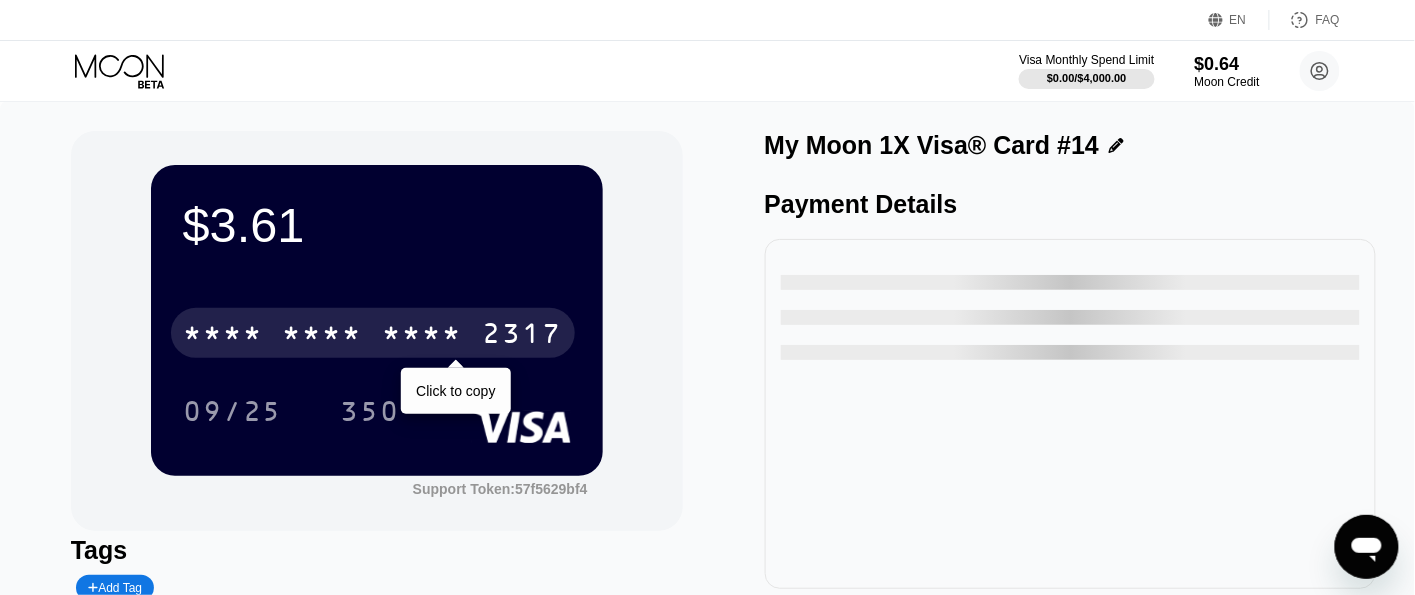 click on "* * * *" at bounding box center (423, 336) 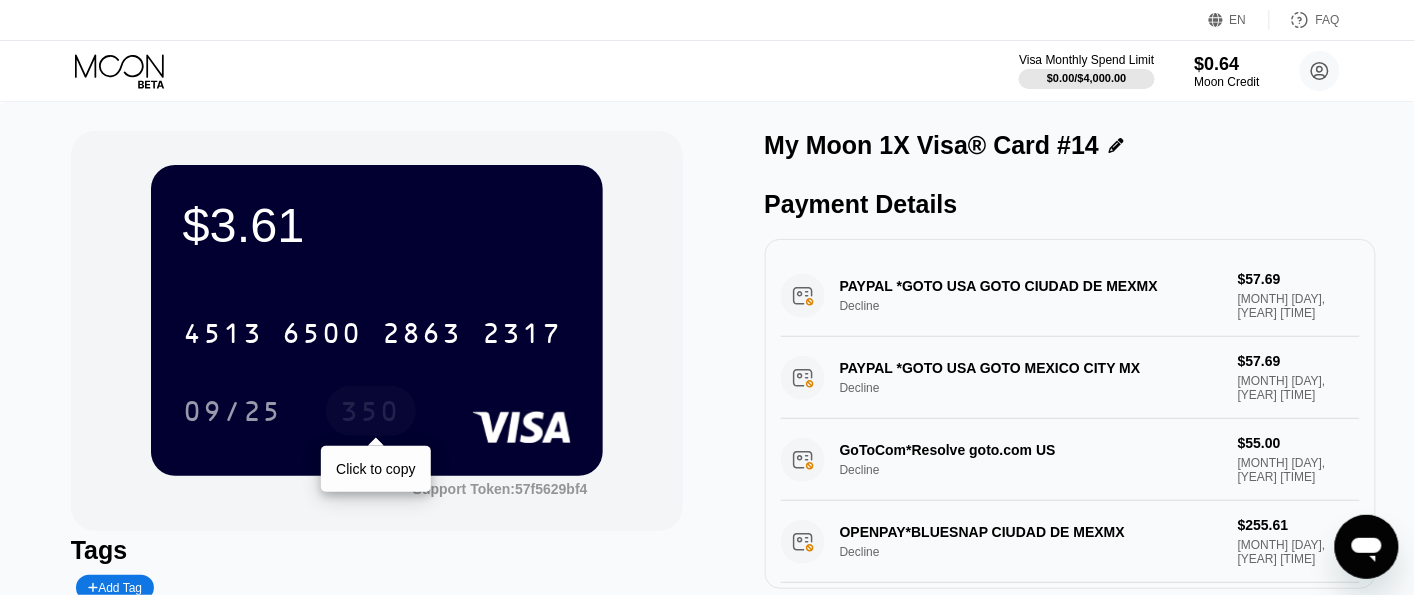 click on "350" at bounding box center (371, 414) 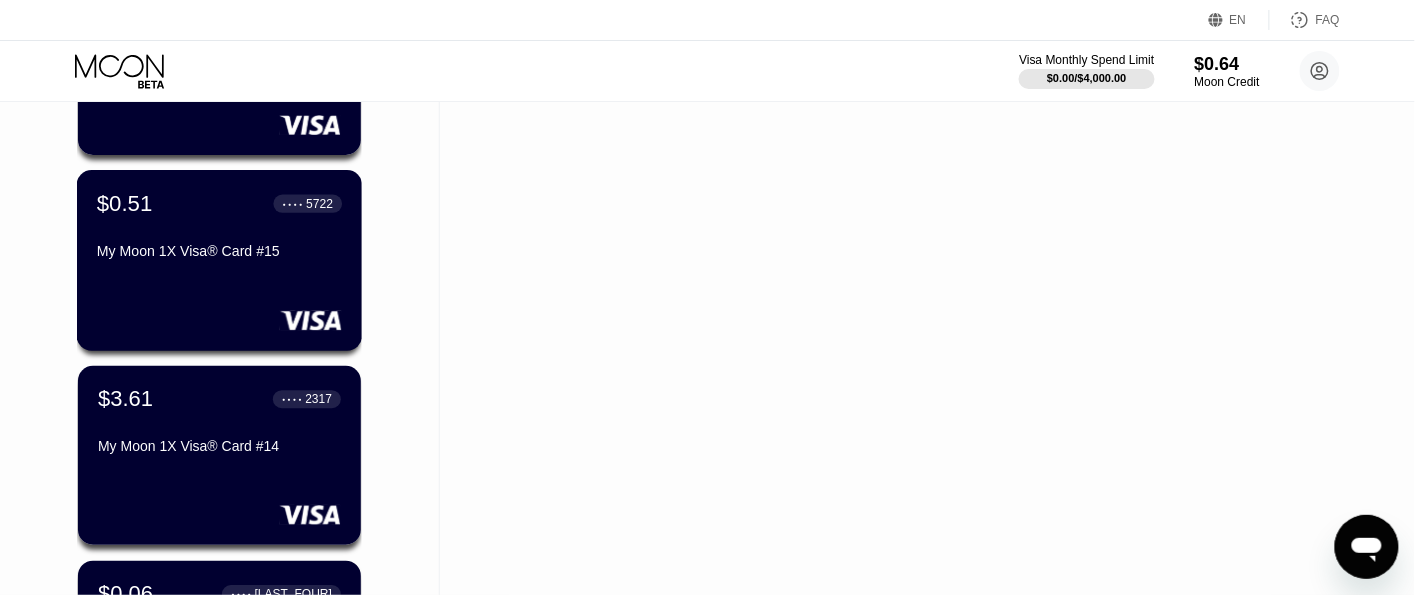 scroll, scrollTop: 1361, scrollLeft: 0, axis: vertical 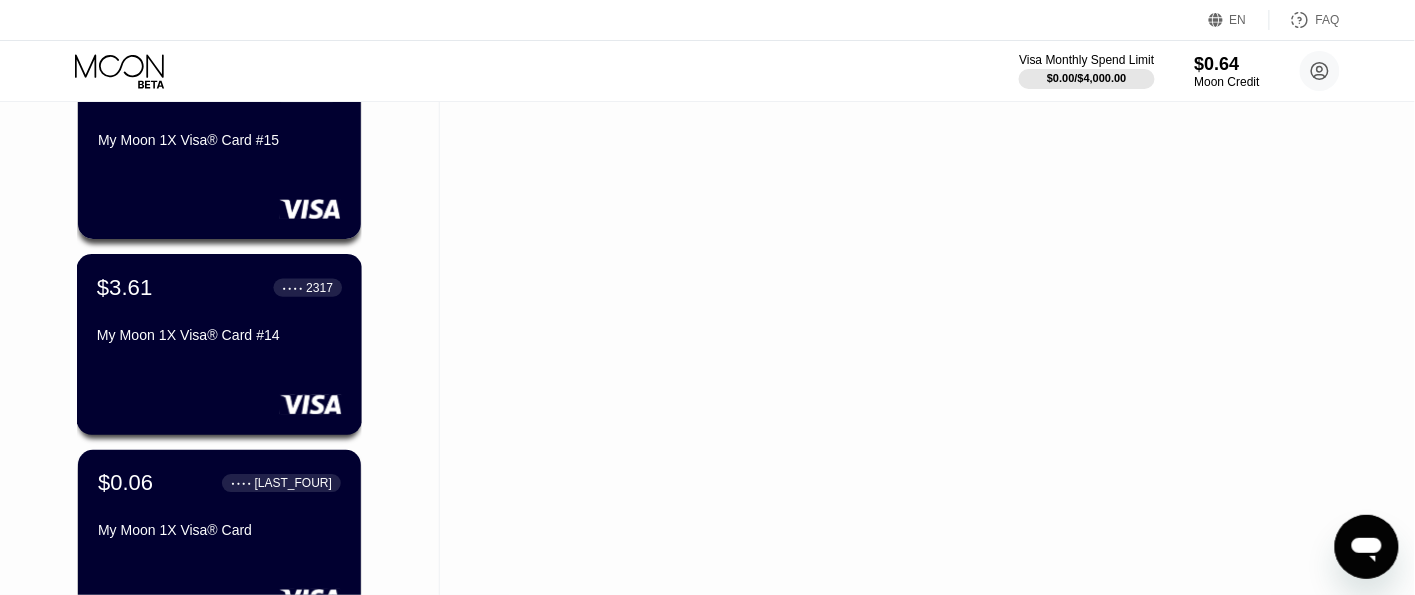 click on "● ● ● ●" at bounding box center (293, 287) 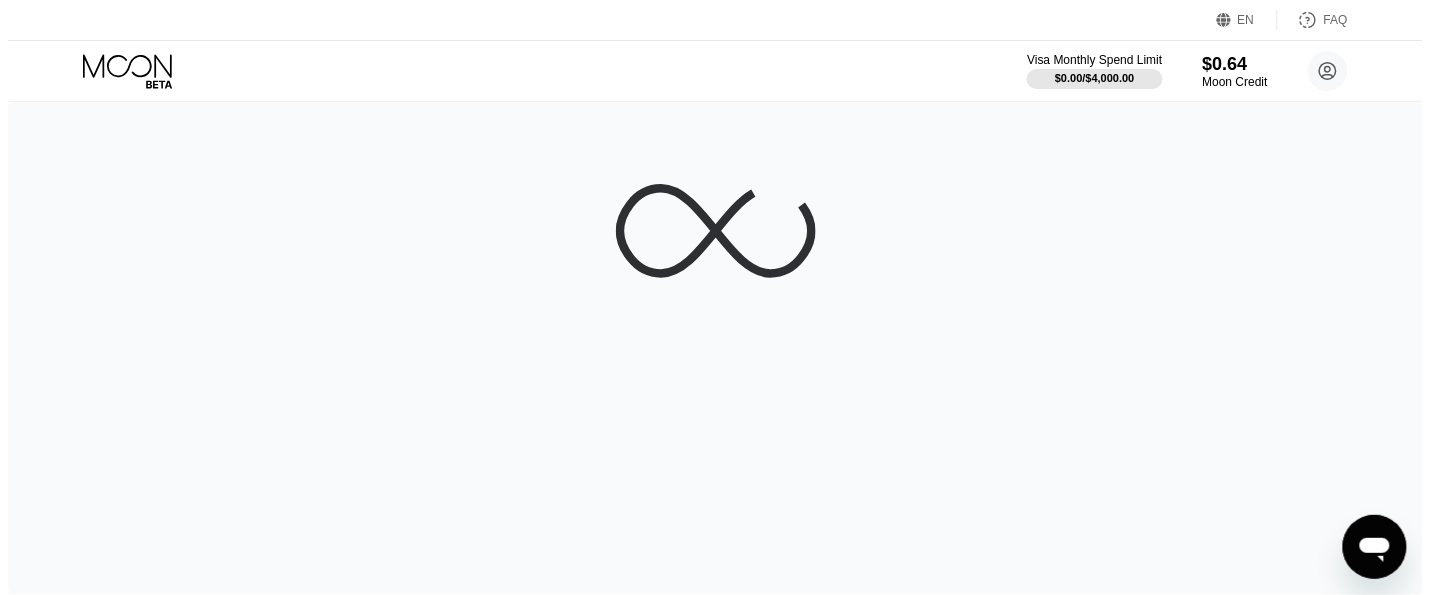 scroll, scrollTop: 0, scrollLeft: 0, axis: both 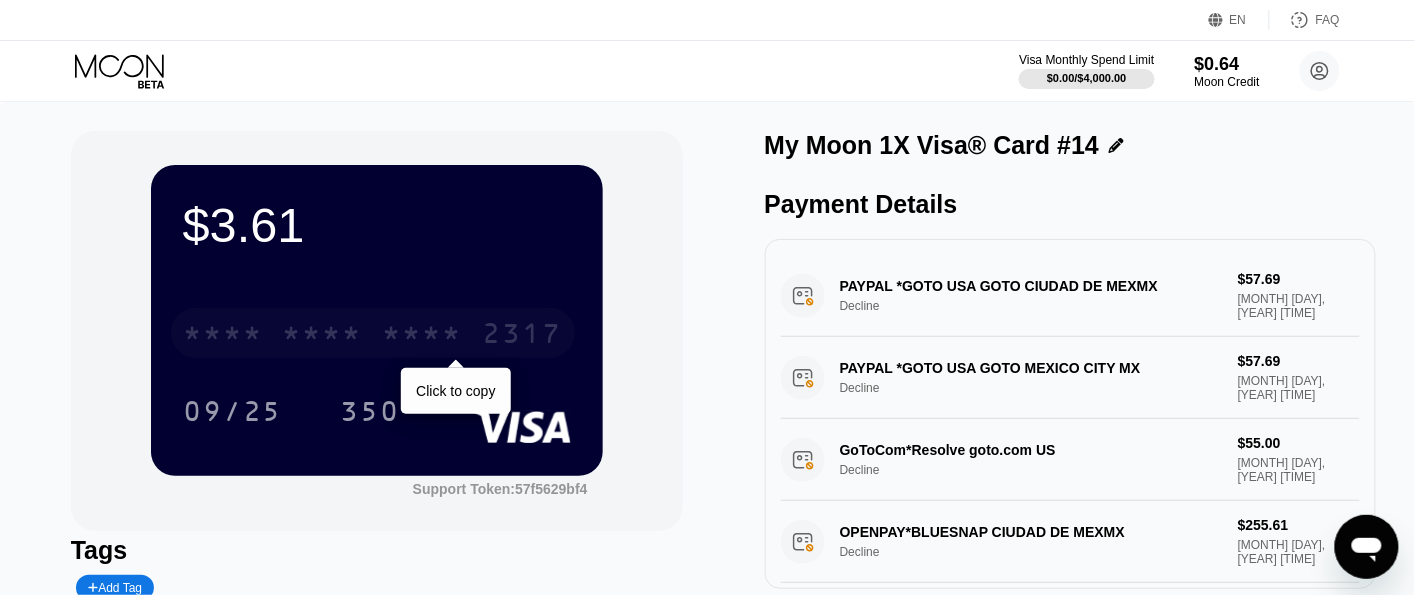 click on "* * * *" at bounding box center [323, 336] 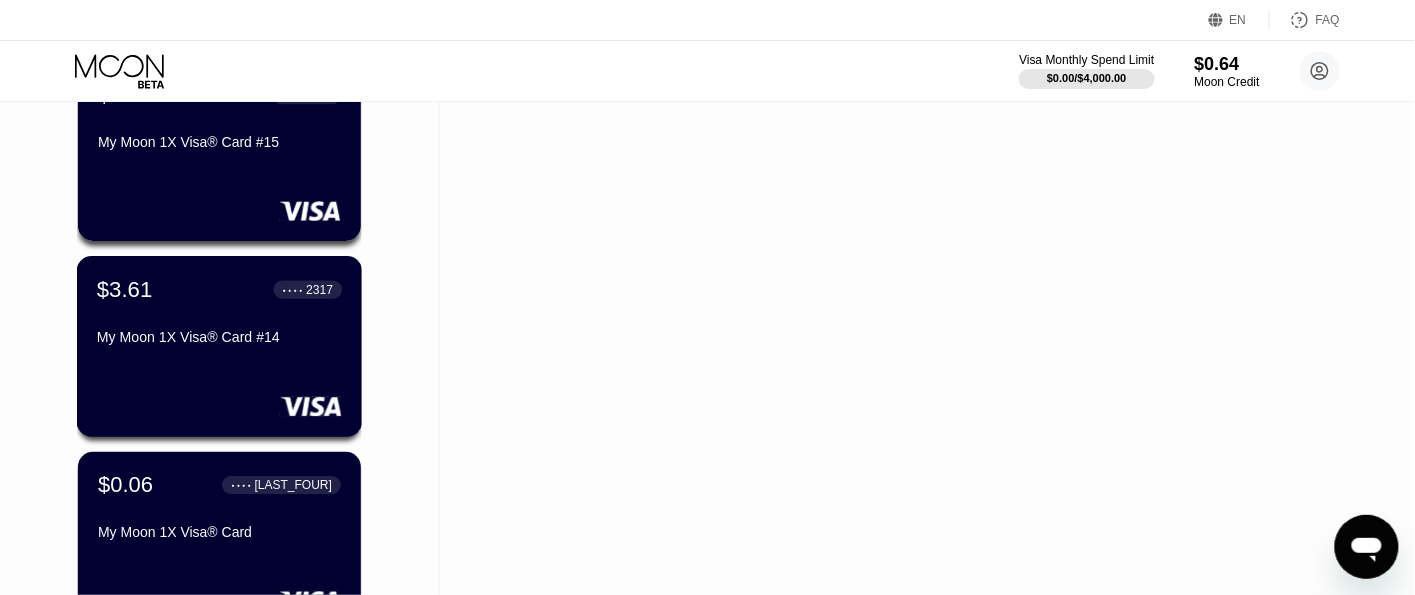 scroll, scrollTop: 1465, scrollLeft: 0, axis: vertical 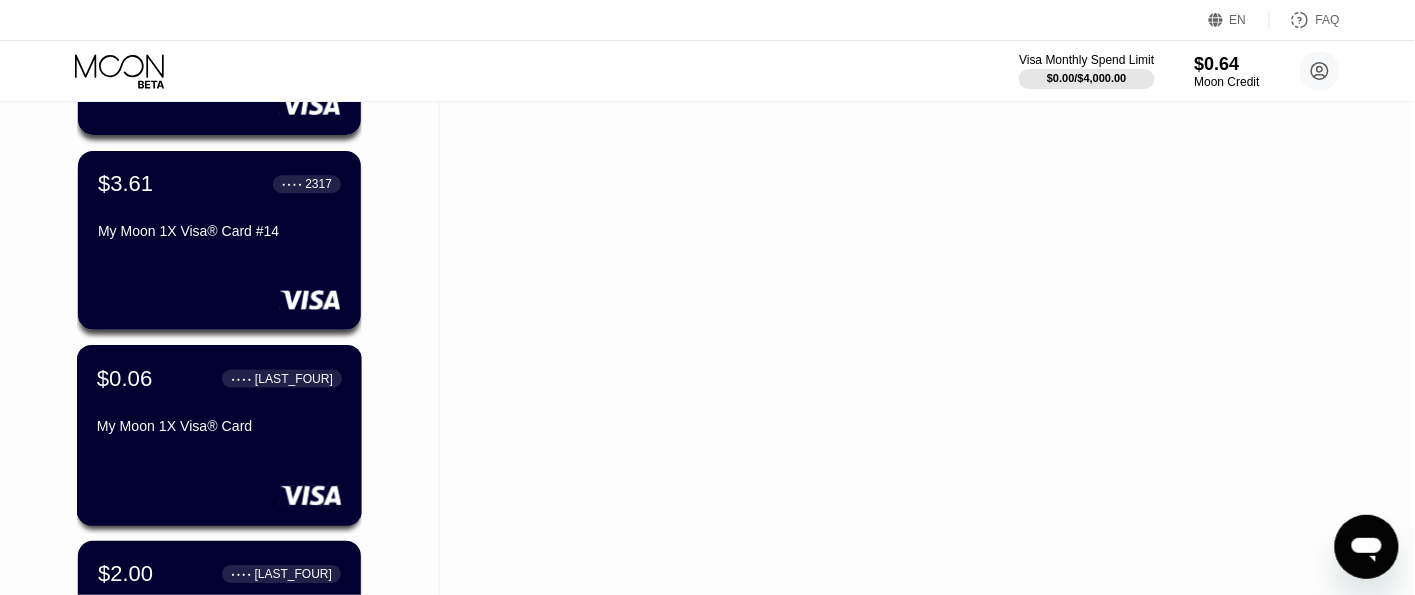click on "● ● ● ● [LAST_FOUR]" at bounding box center (283, 378) 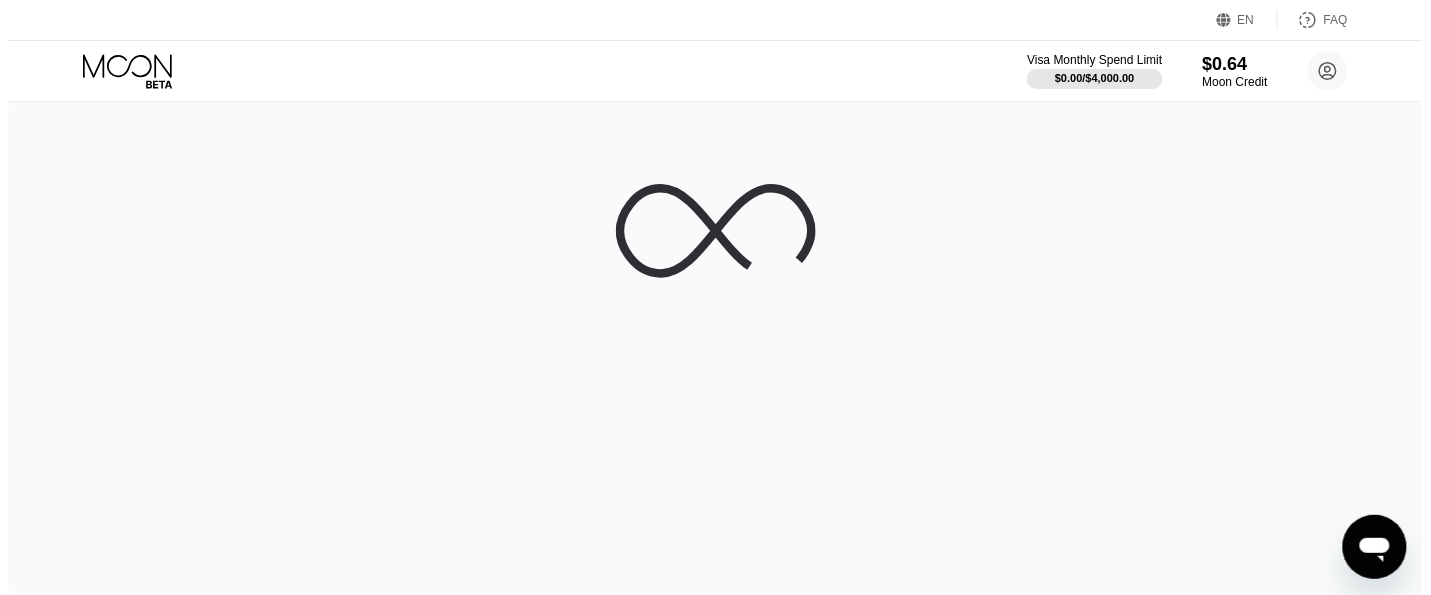 scroll, scrollTop: 0, scrollLeft: 0, axis: both 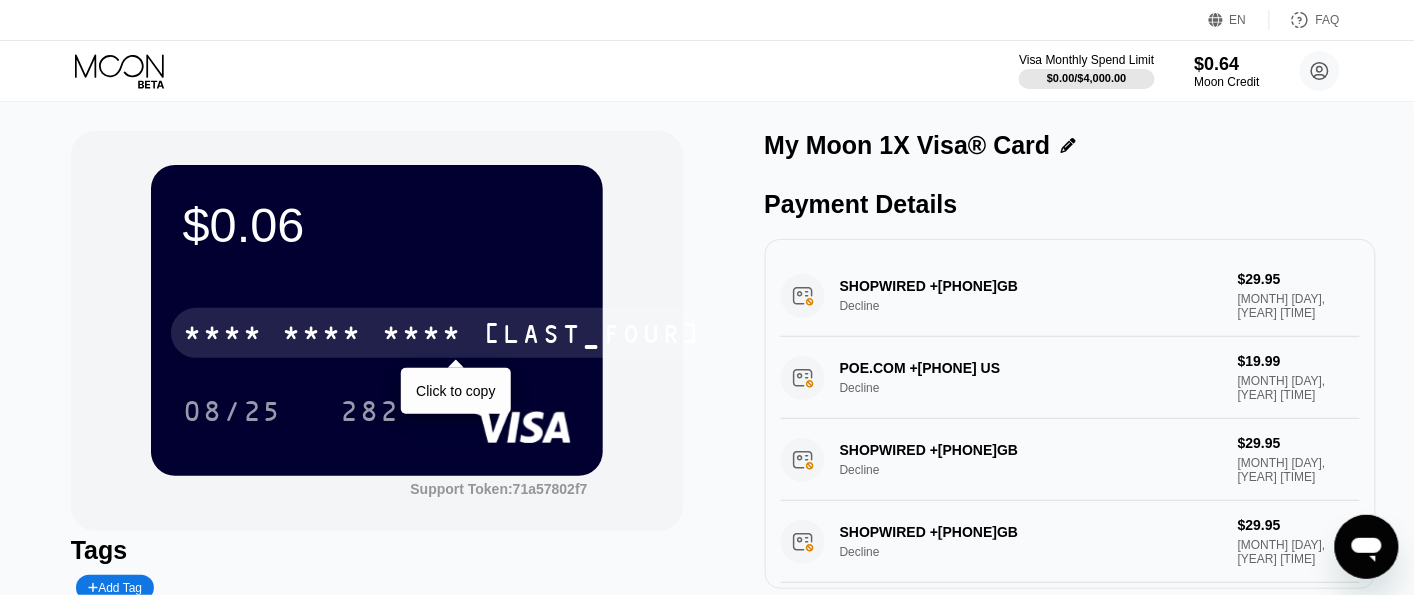 click on "* * * *" at bounding box center (323, 336) 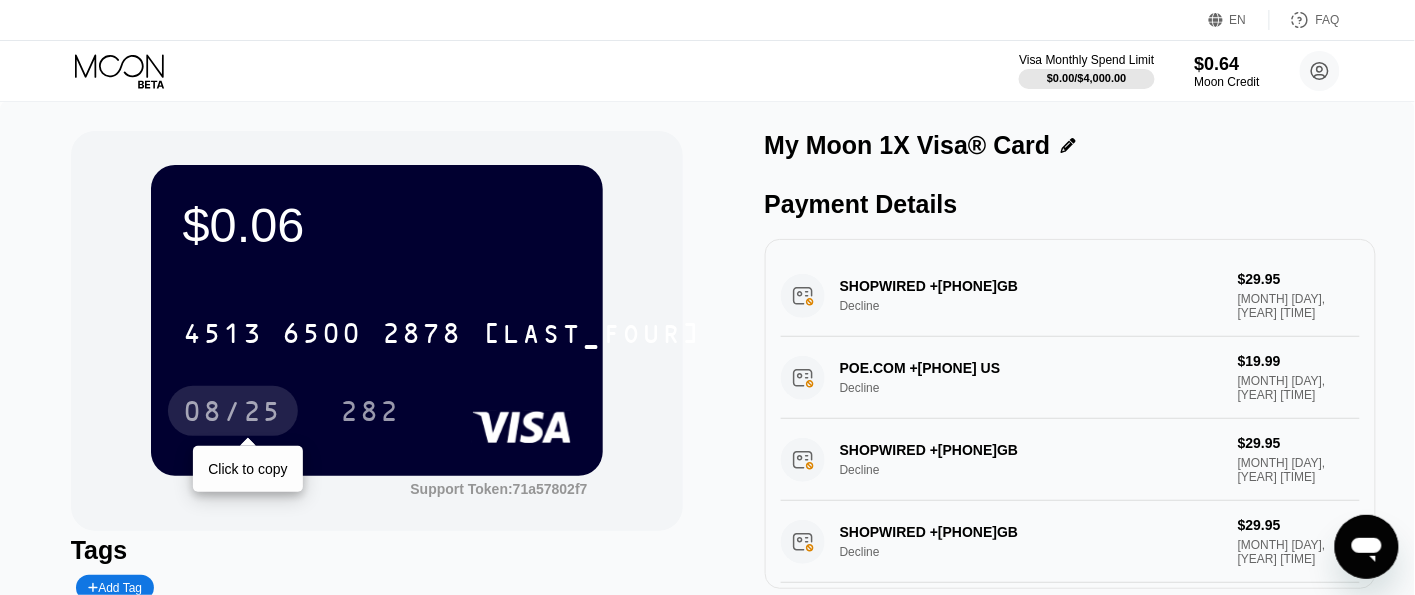 click on "08/25" at bounding box center (233, 414) 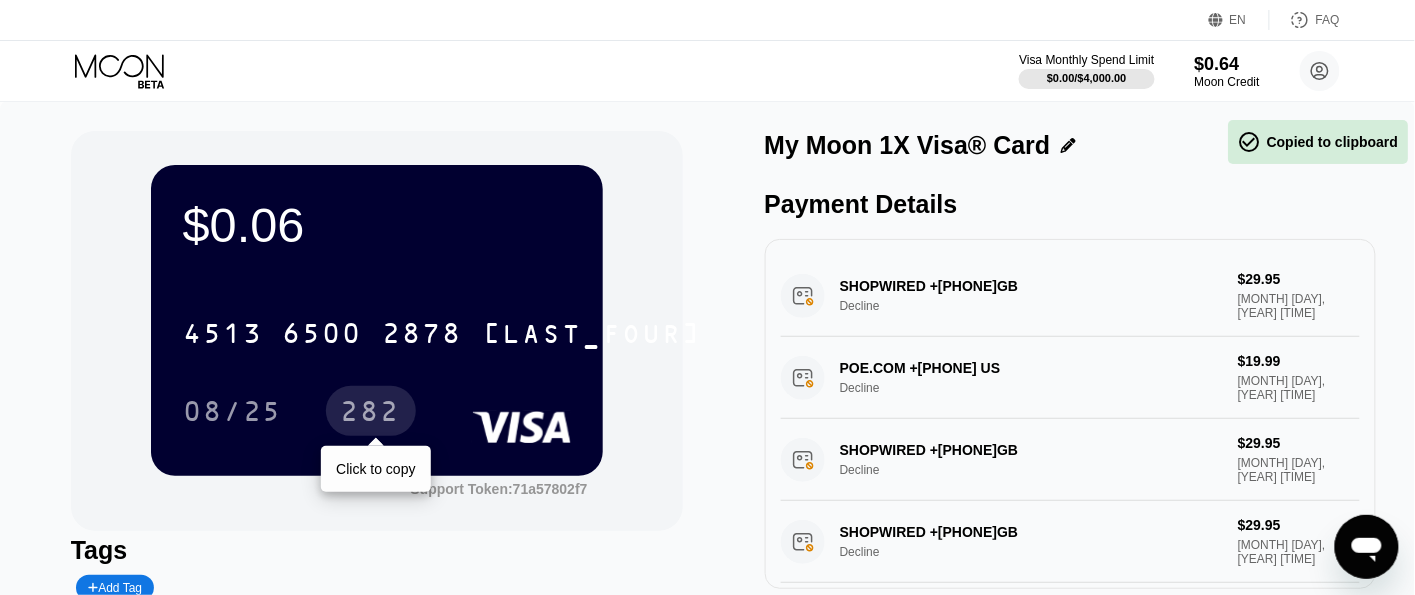 click on "282" at bounding box center (371, 414) 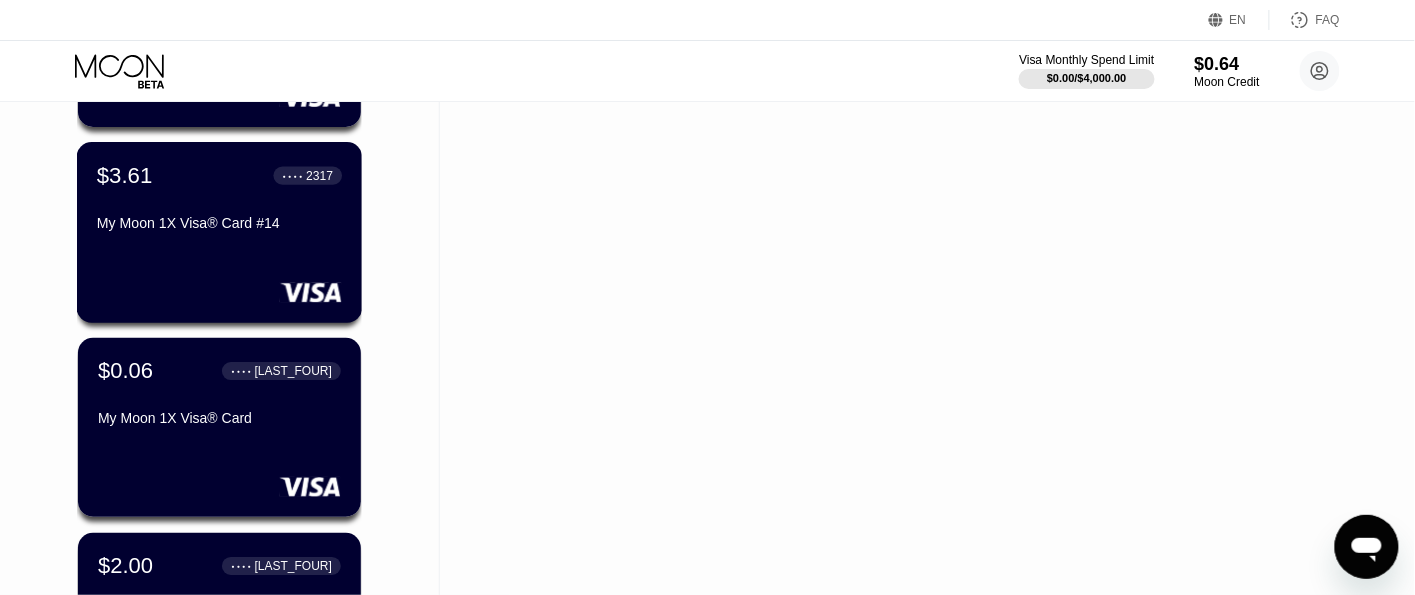 scroll, scrollTop: 1780, scrollLeft: 0, axis: vertical 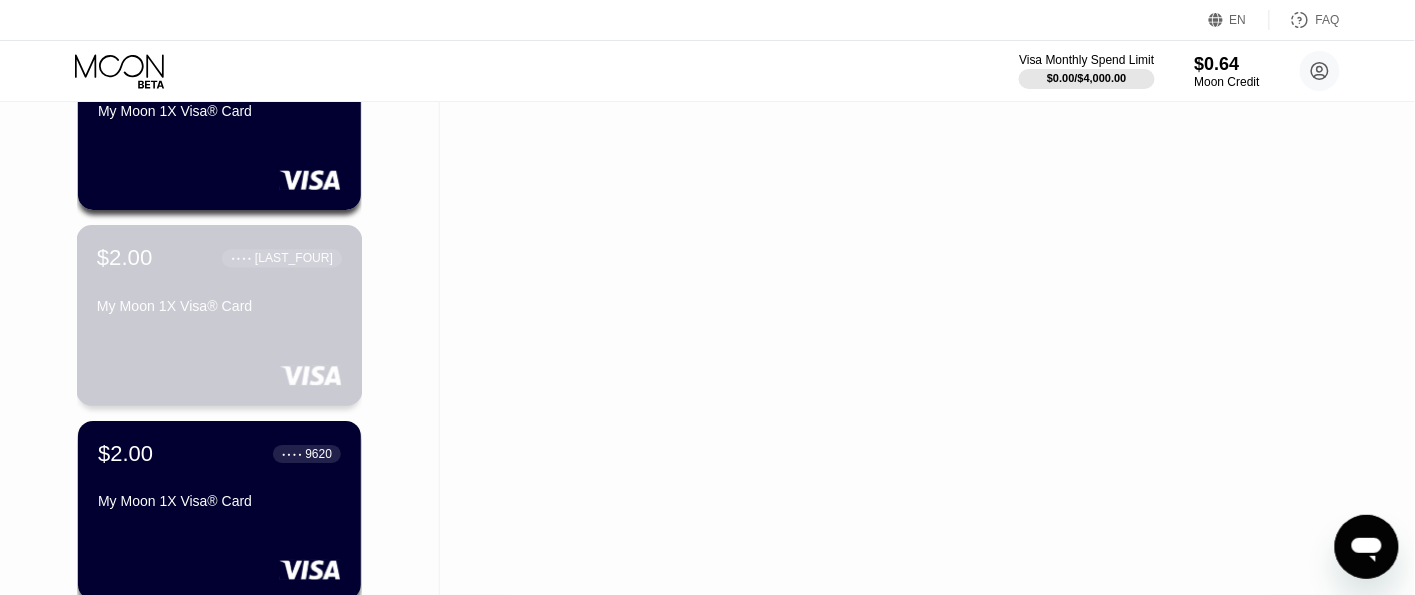 click on "[LAST_FOUR]" at bounding box center [294, 258] 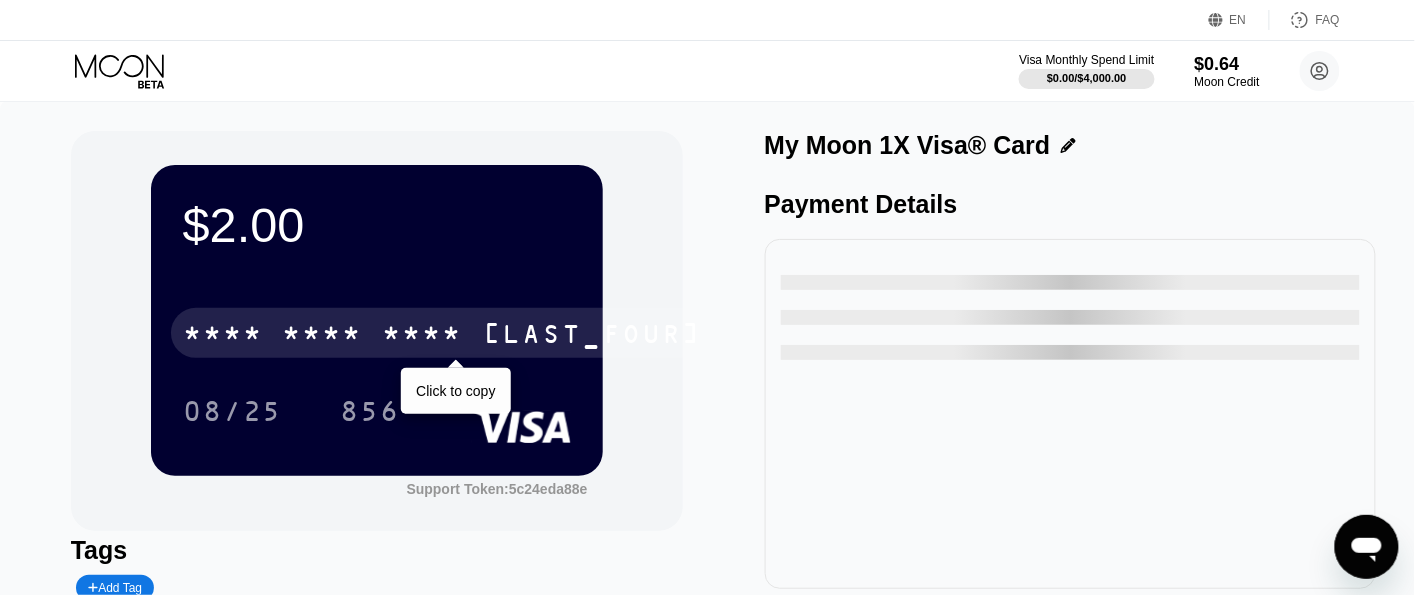 click on "* * * *" at bounding box center (323, 336) 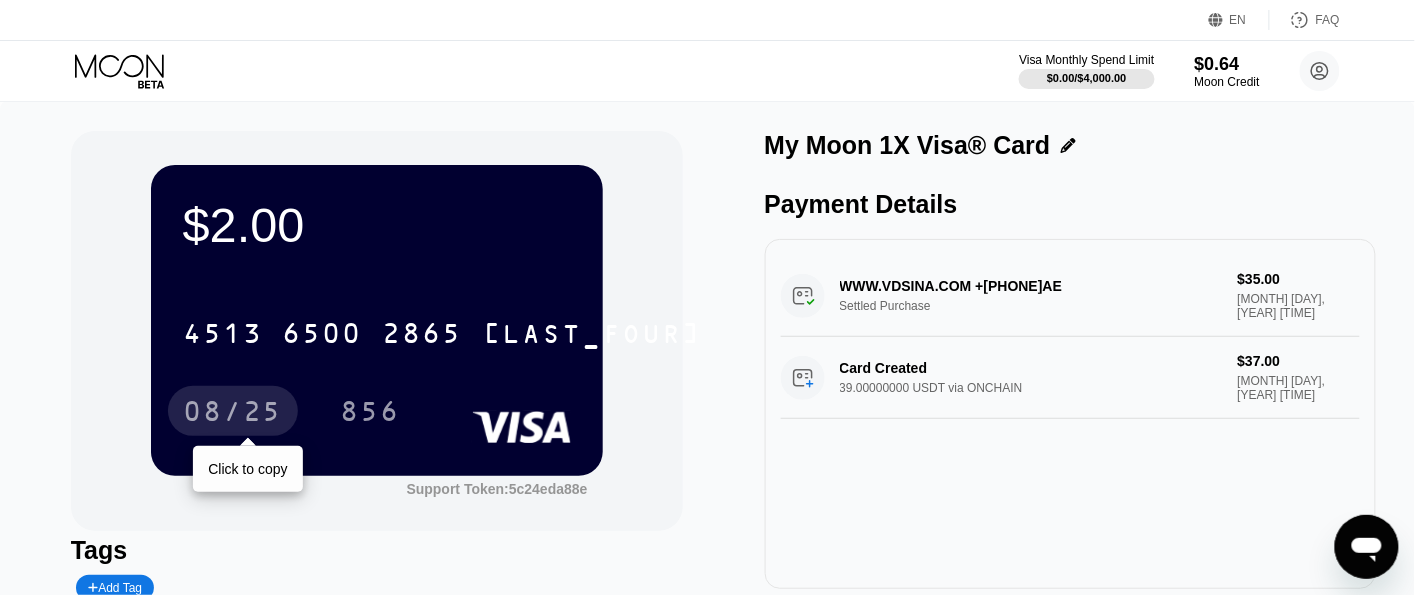 click on "08/25" at bounding box center (233, 414) 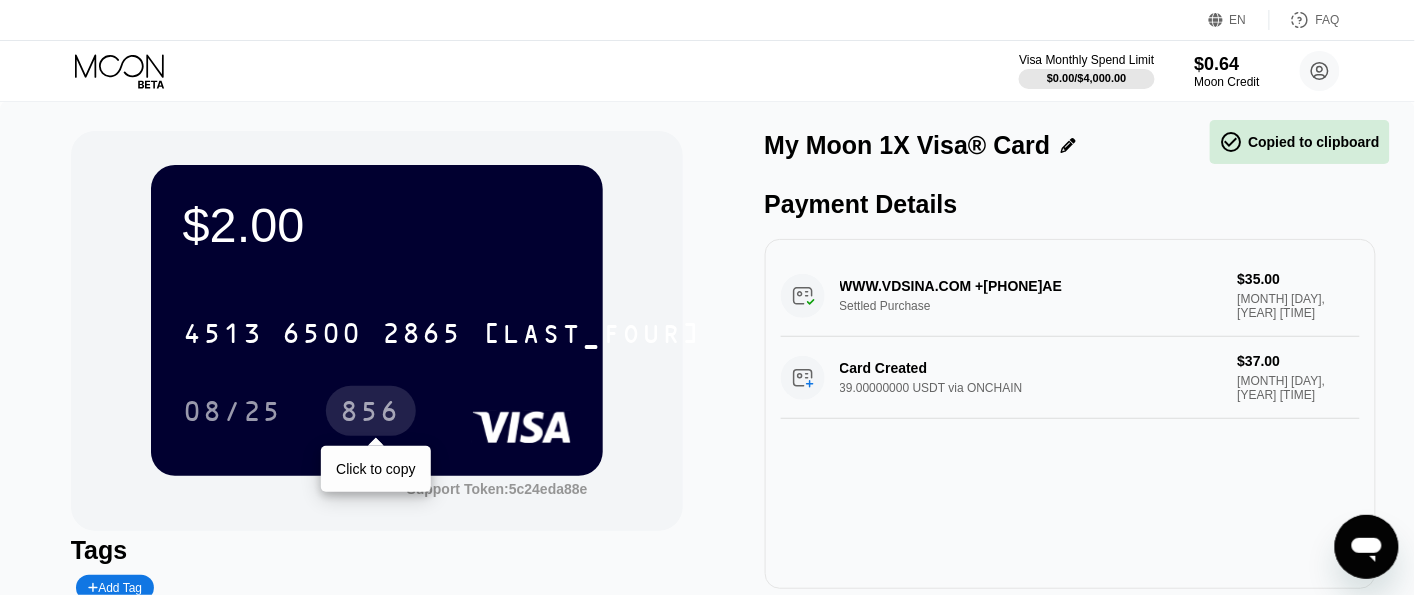 click on "856" at bounding box center [371, 414] 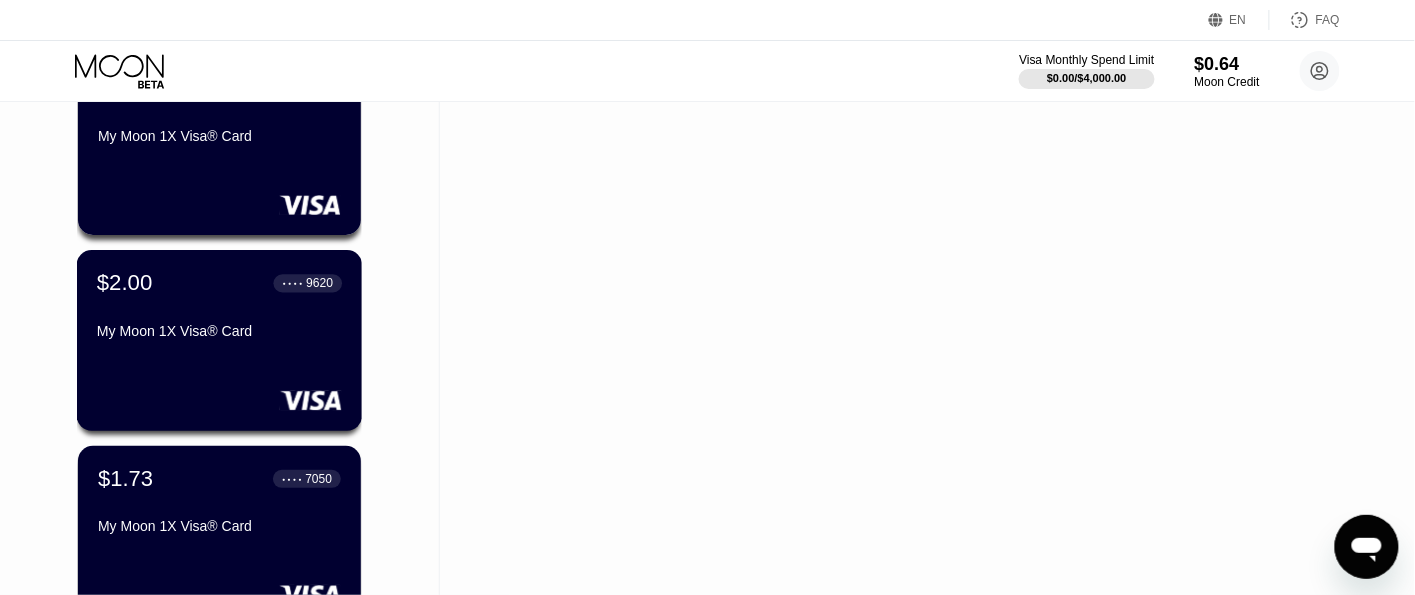 scroll, scrollTop: 1989, scrollLeft: 0, axis: vertical 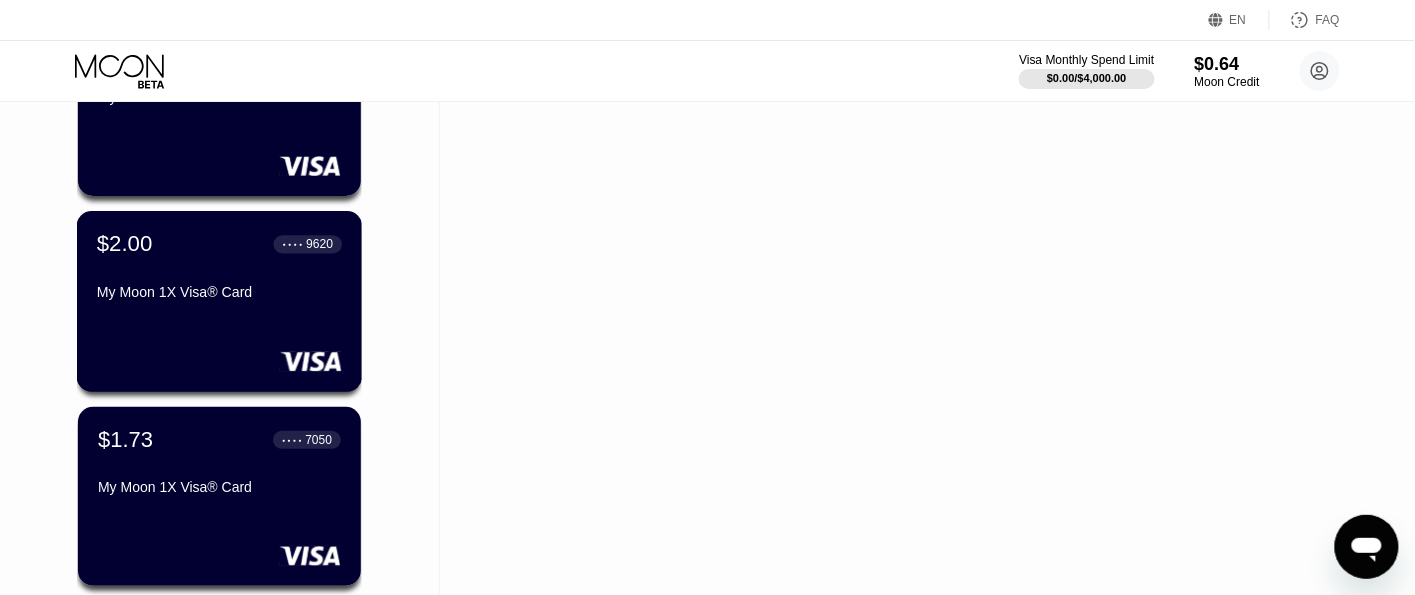 click on "9620" at bounding box center (319, 244) 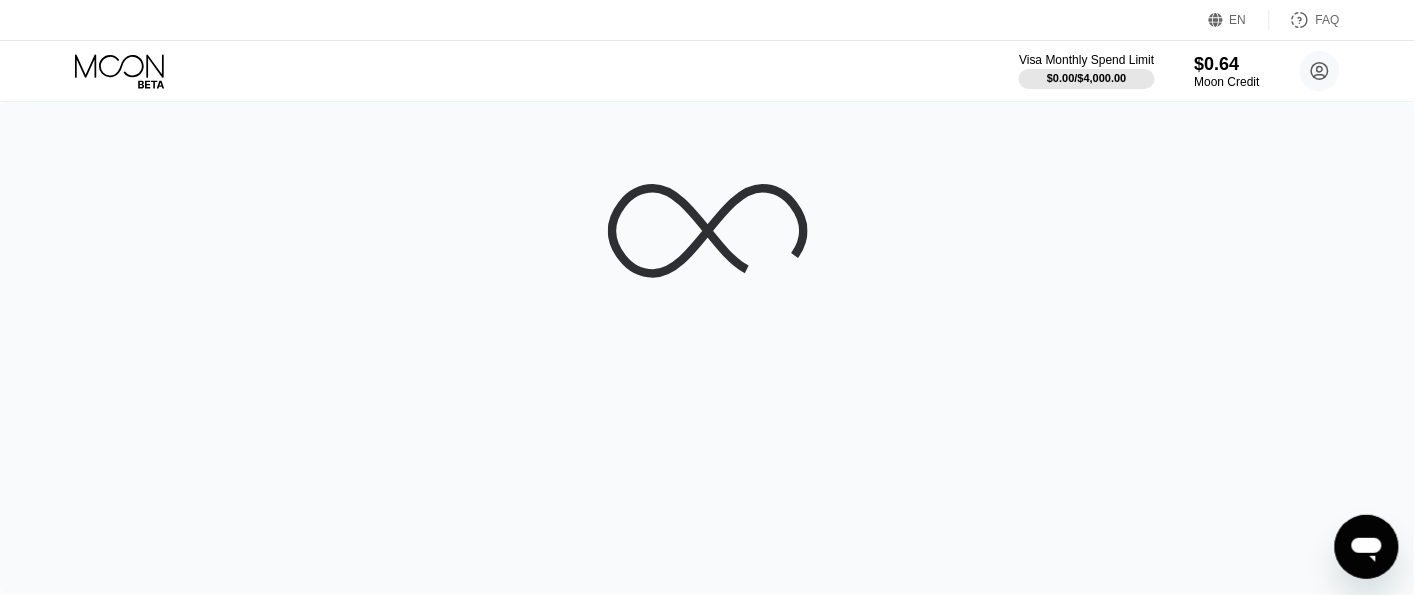 scroll, scrollTop: 0, scrollLeft: 0, axis: both 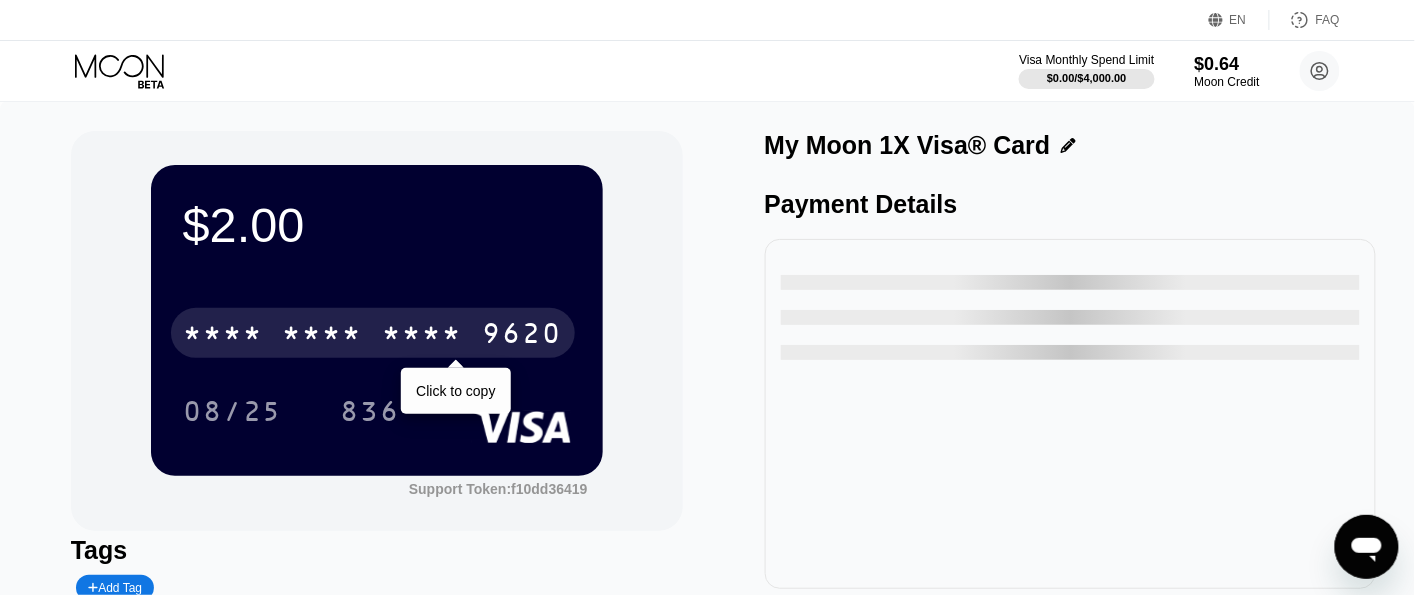 click on "* * * *" at bounding box center (323, 336) 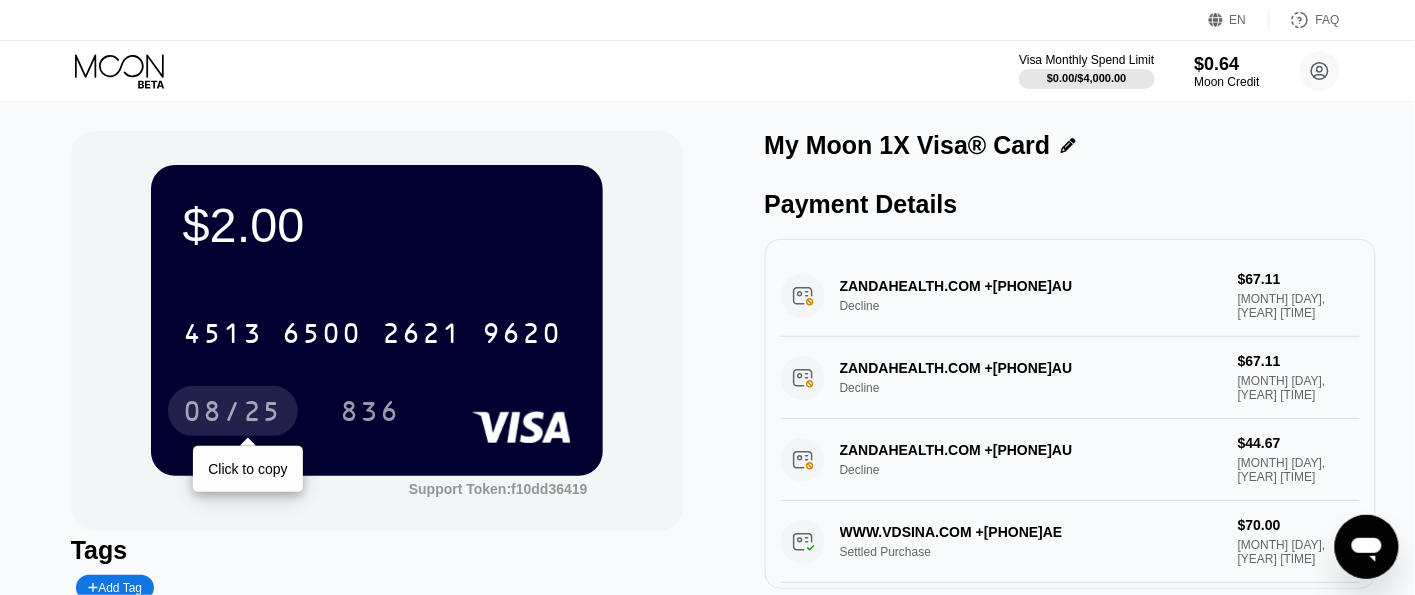 click on "08/25" at bounding box center (233, 414) 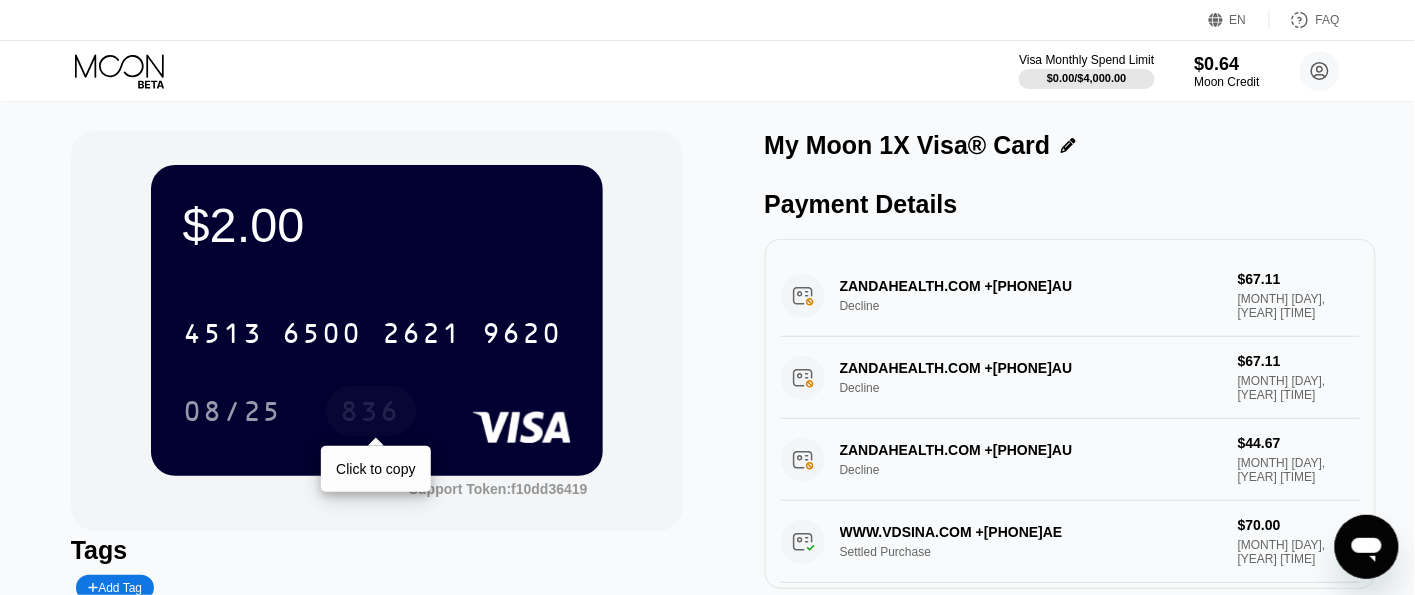 click on "836" at bounding box center [371, 414] 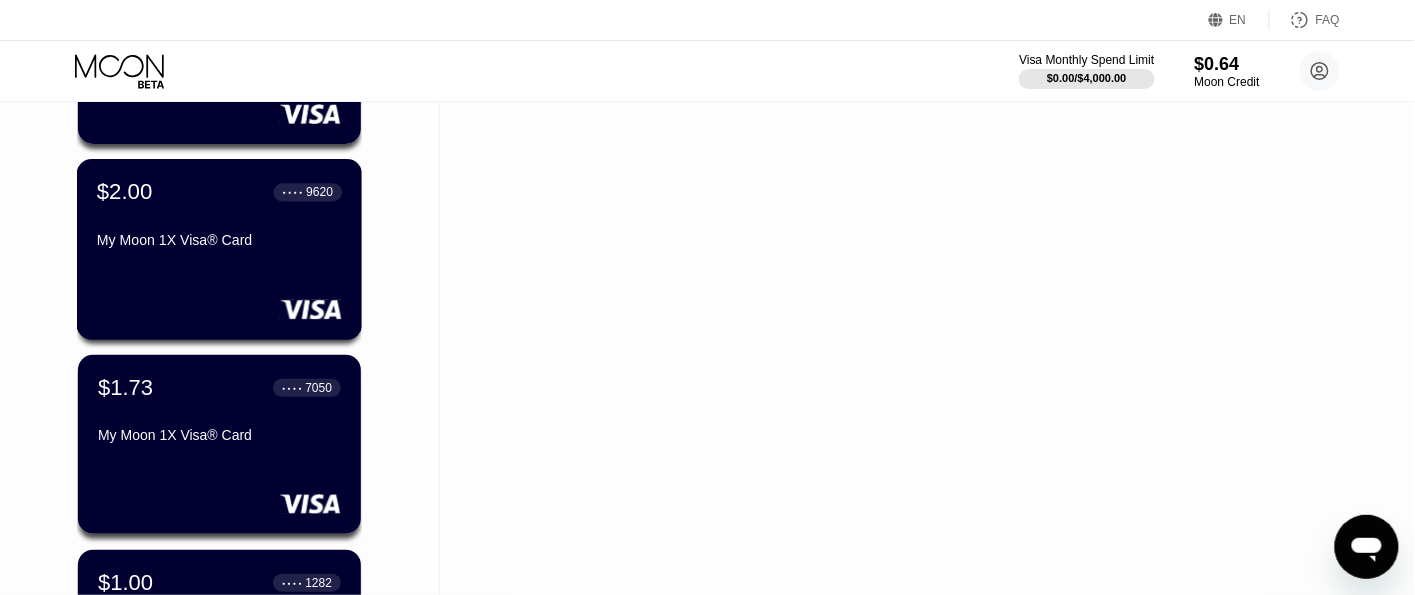 scroll, scrollTop: 2094, scrollLeft: 0, axis: vertical 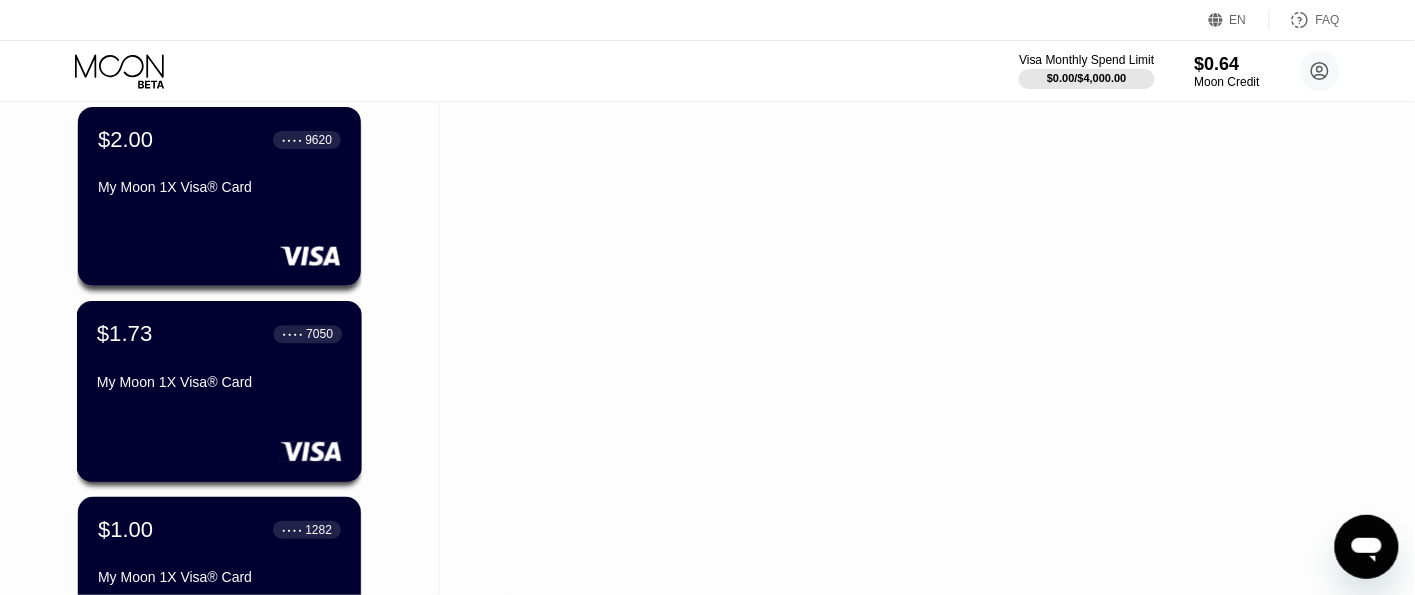 click on "● ● ● ●" at bounding box center (293, 334) 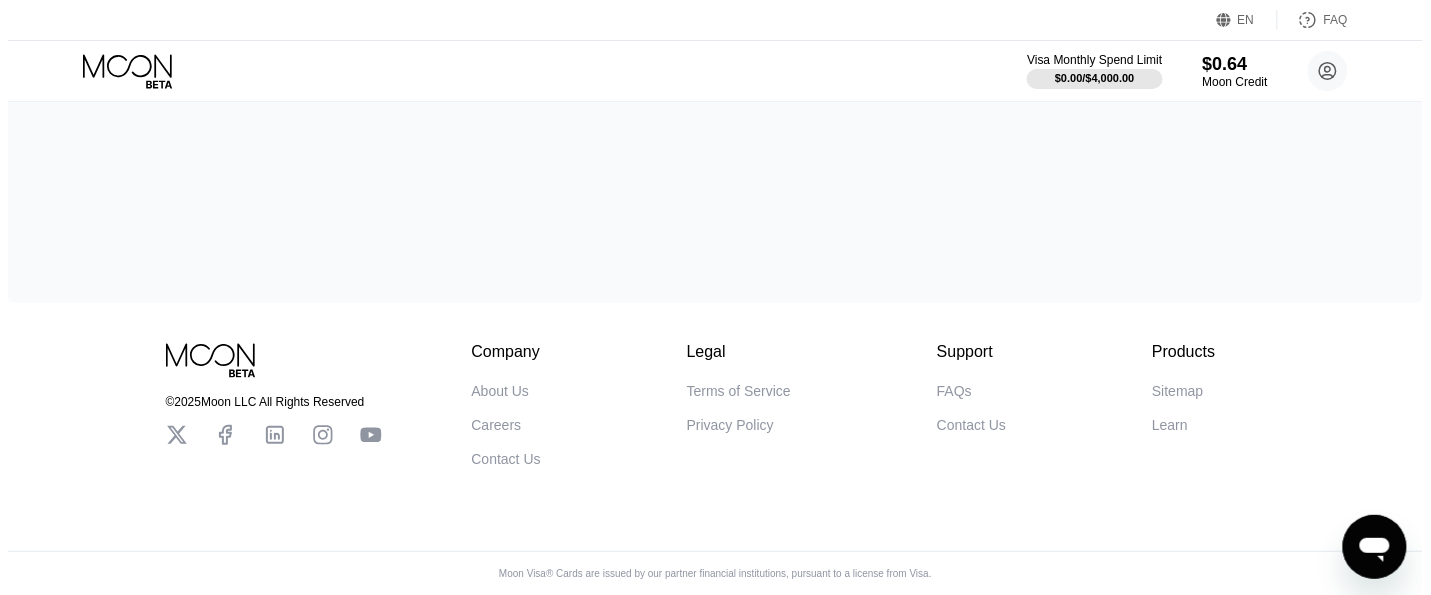 scroll, scrollTop: 0, scrollLeft: 0, axis: both 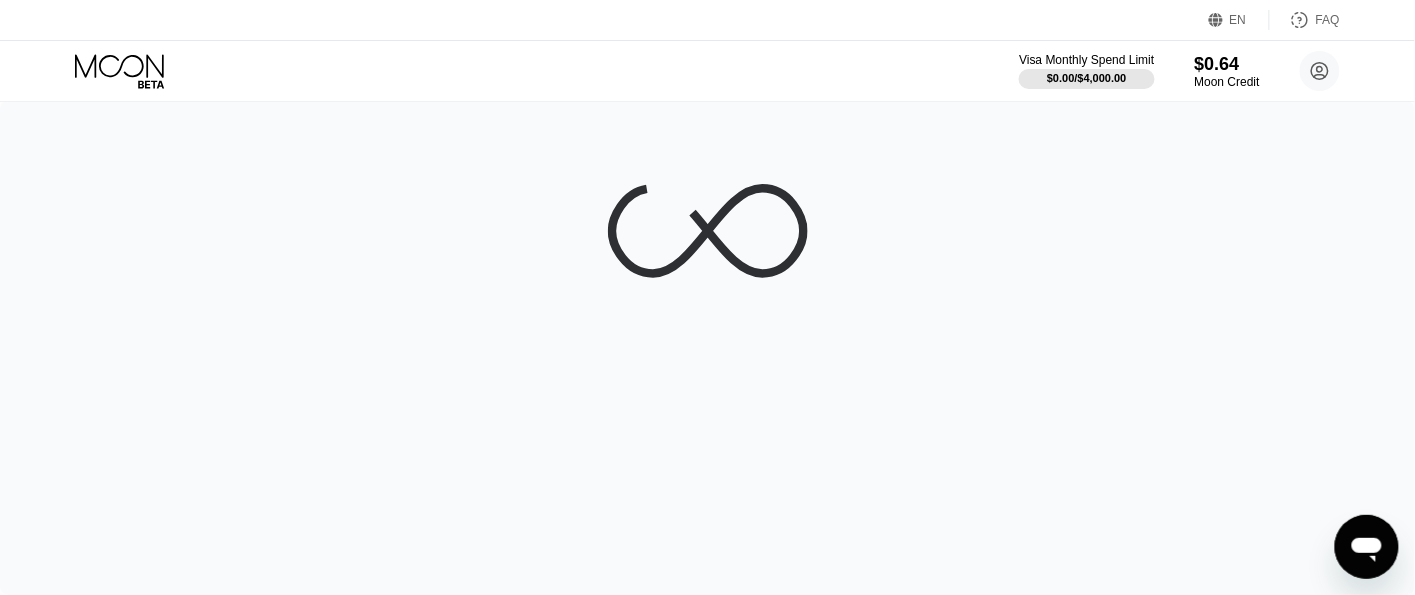 click at bounding box center [707, 348] 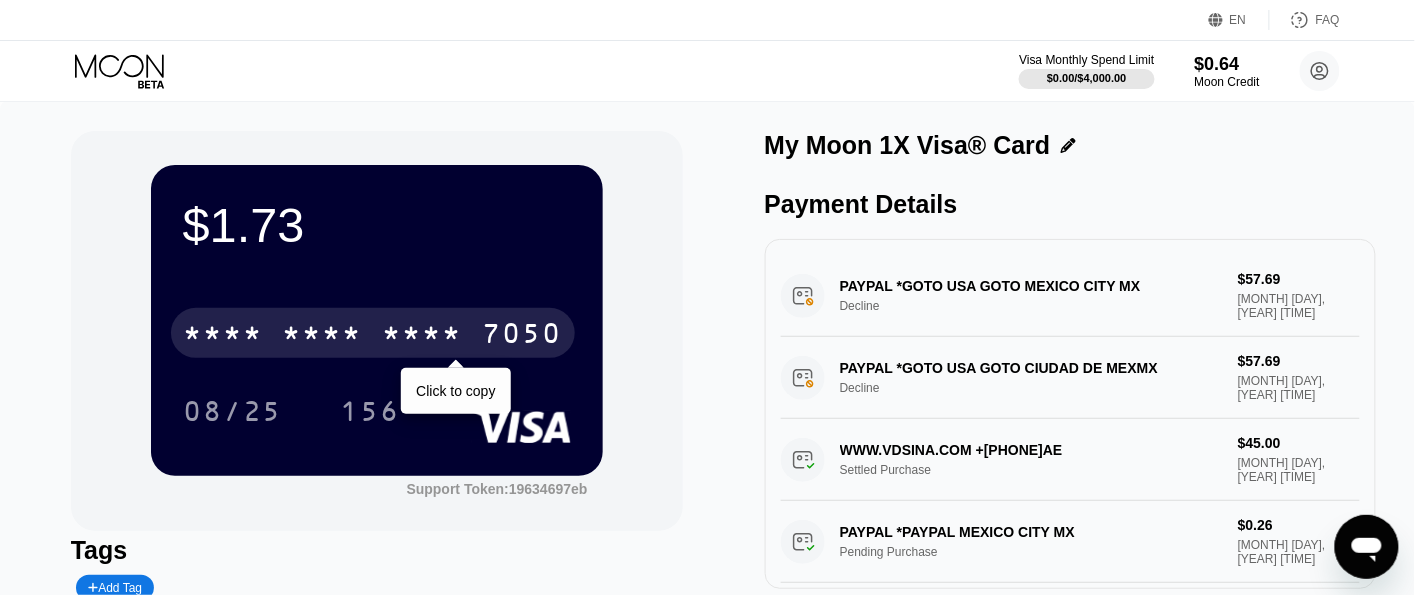 click on "* * * *" at bounding box center (423, 336) 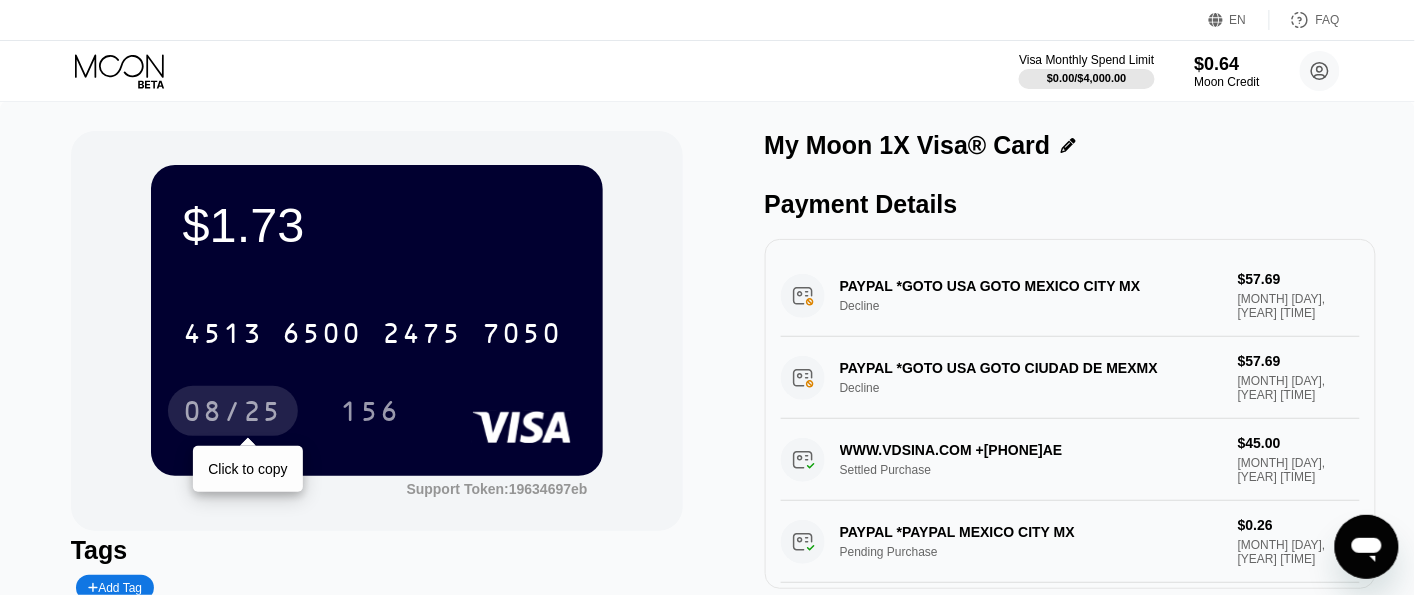 click on "08/25" at bounding box center (233, 414) 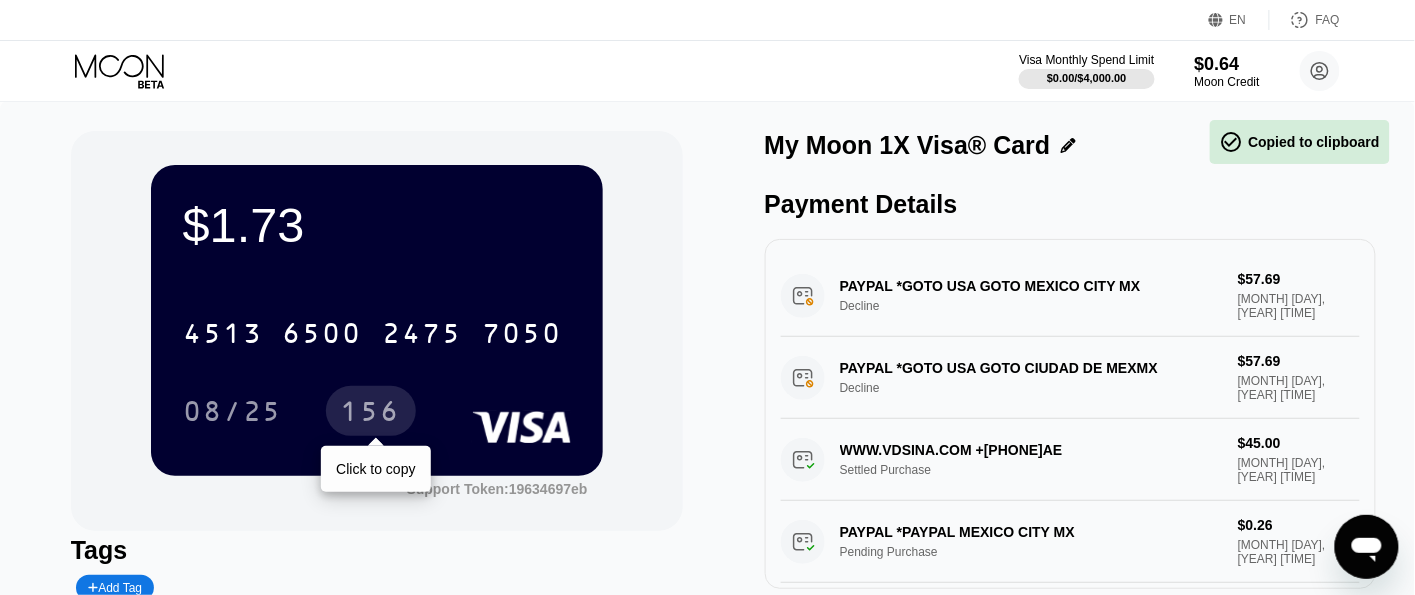 click on "156" at bounding box center [371, 414] 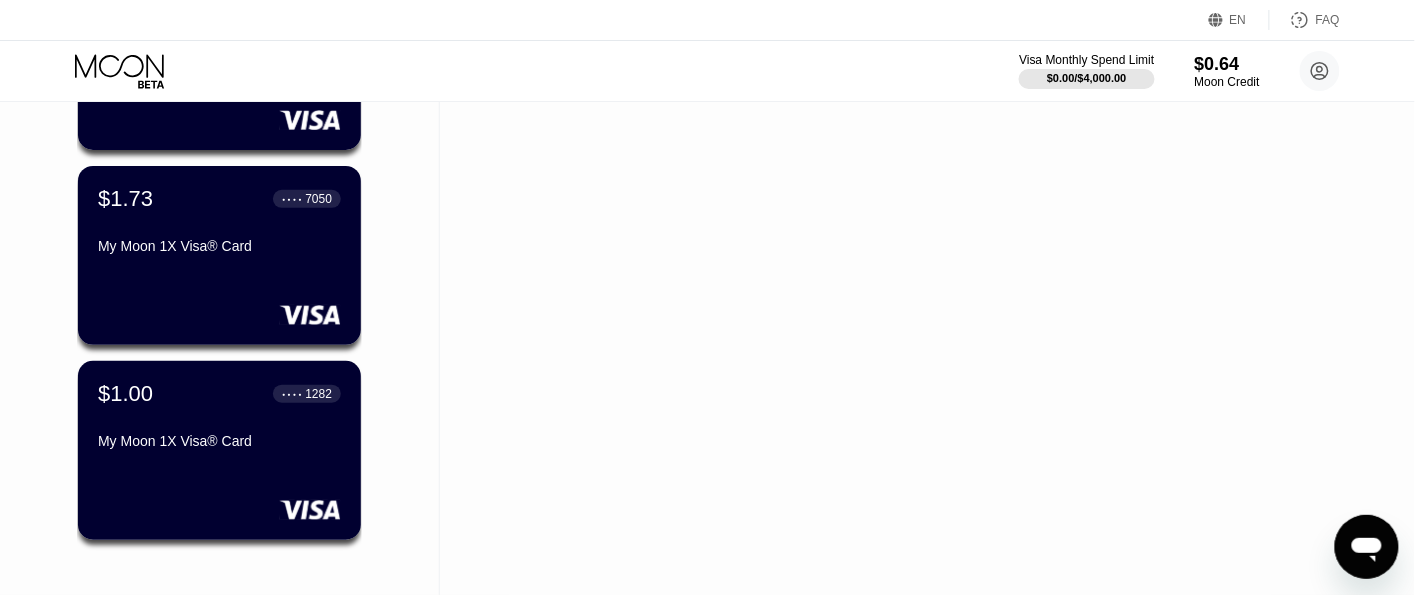 scroll, scrollTop: 2231, scrollLeft: 0, axis: vertical 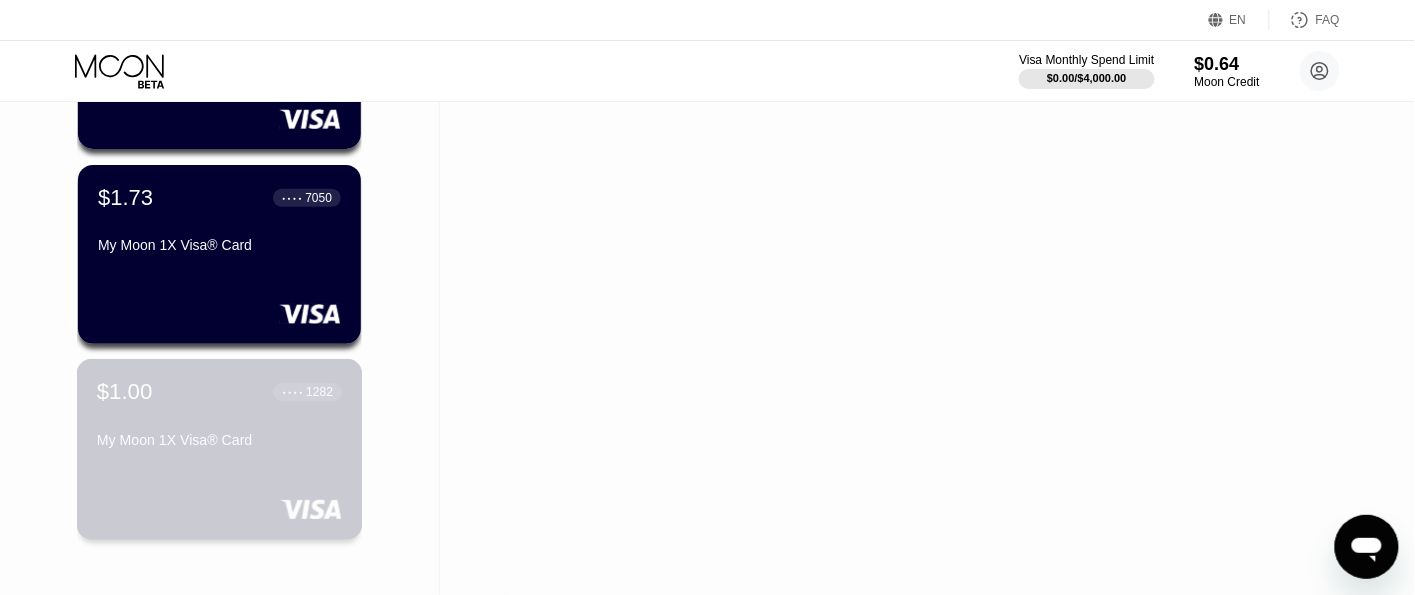 click on "● ● ● ● [LAST_FOUR]" at bounding box center (308, 392) 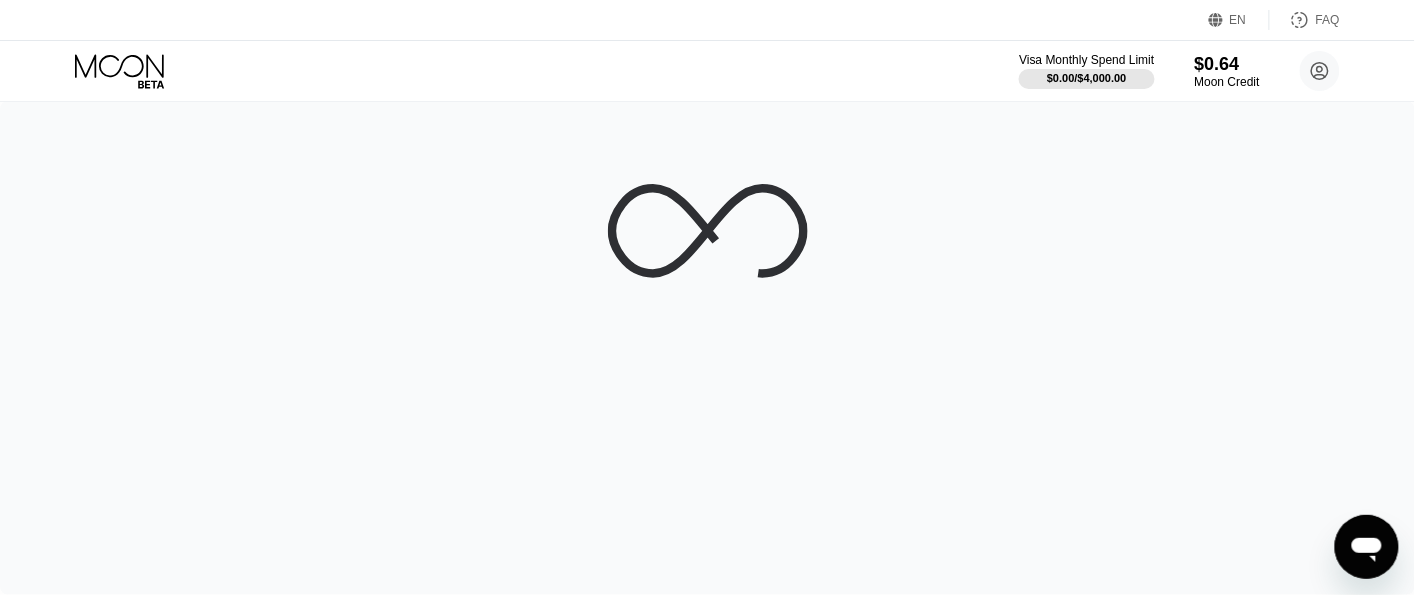 scroll, scrollTop: 0, scrollLeft: 0, axis: both 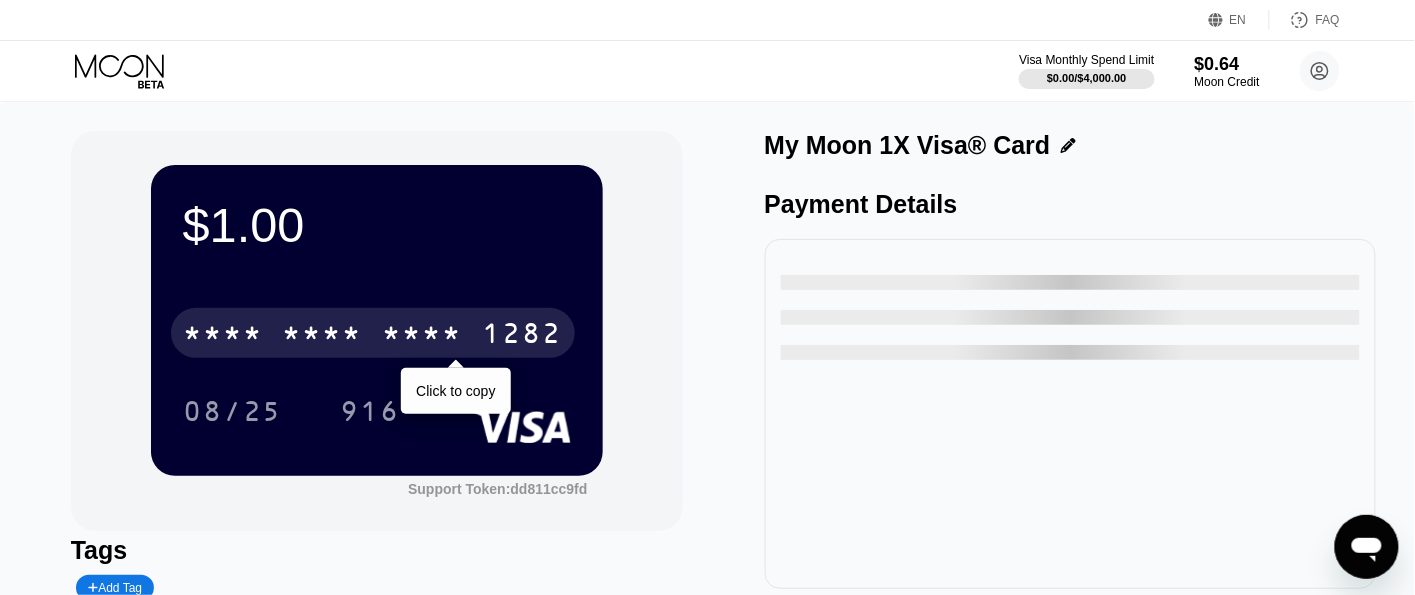 click on "* * * *" at bounding box center (323, 336) 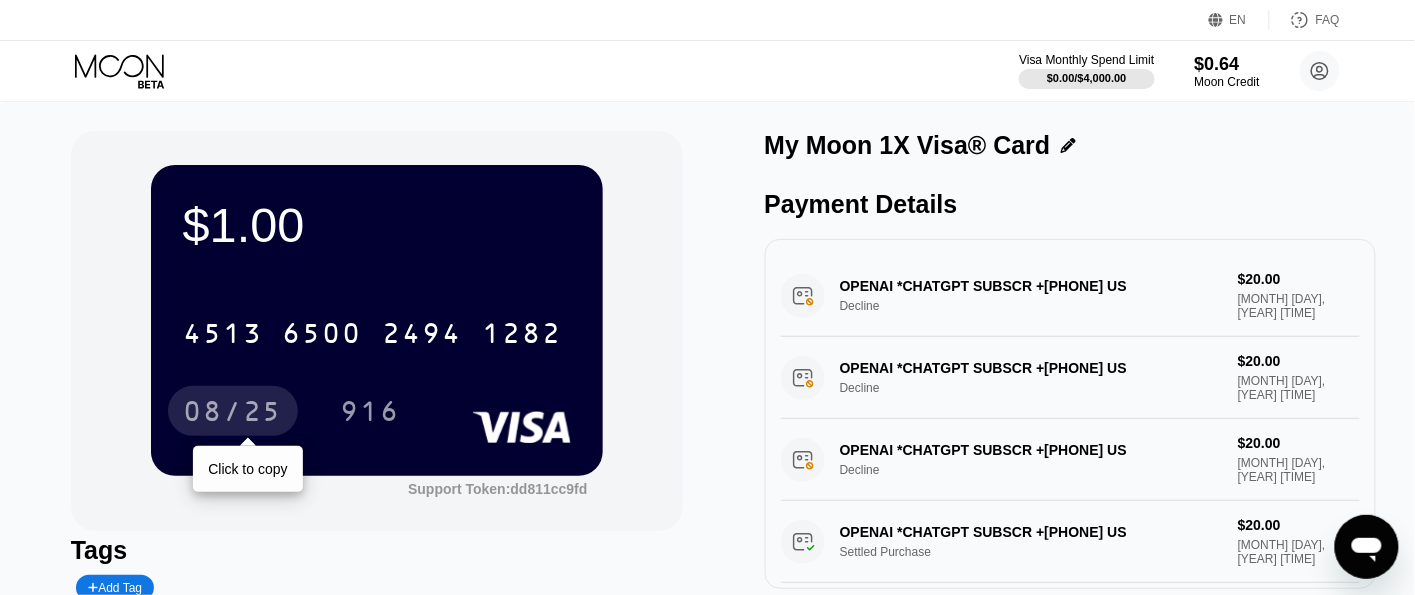 click on "08/25" at bounding box center [233, 414] 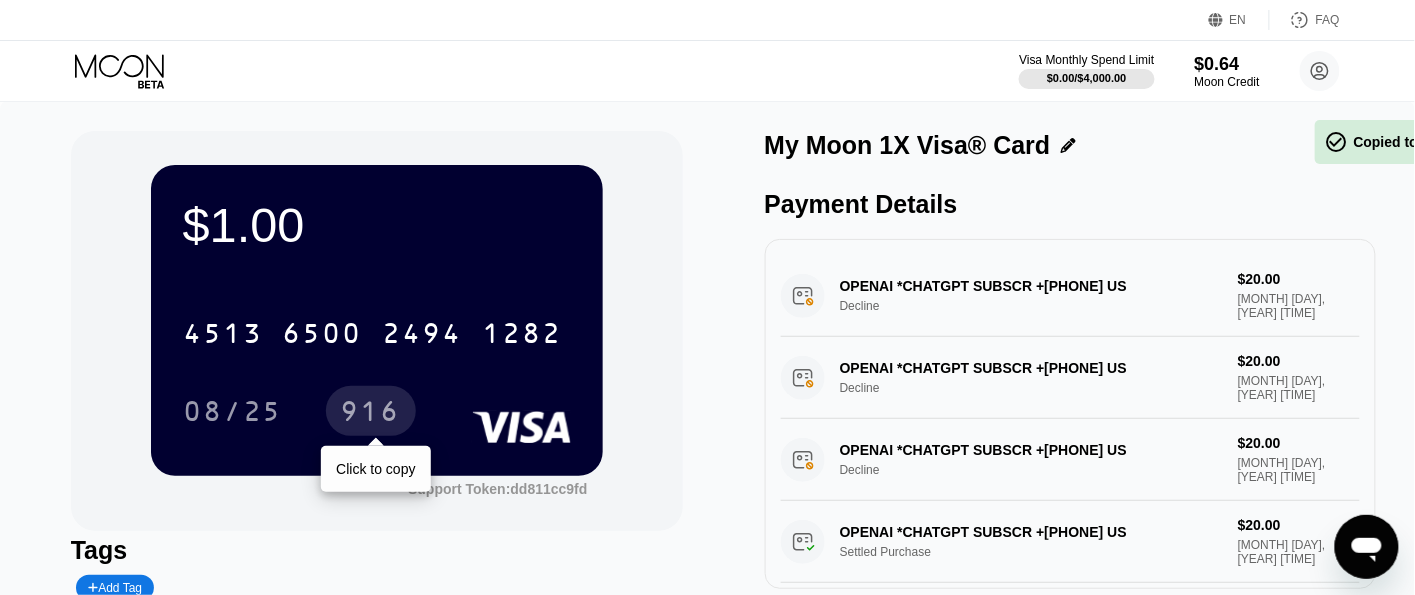 click on "916" at bounding box center (371, 414) 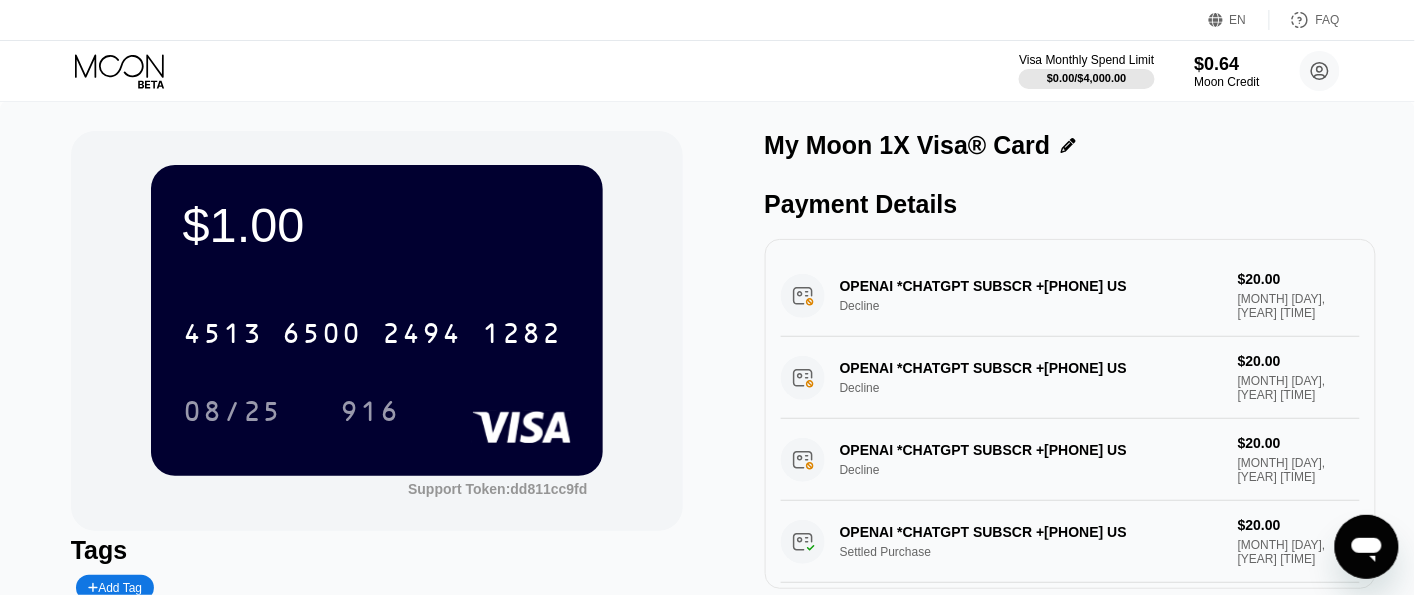 click on "$[AMOUNT] [CARD_NUMBER] [EXPIRY] [SUPPORT_TOKEN] Tags  Add Tag Mark as used My Moon 1X Visa® Card Payment Details OPENAI *CHATGPTSUBSCR   +[PHONE] US Decline $[AMOUNT] [MONTH] [DAY], [YEAR] [TIME] OPENAI *CHATGPTSUBSCR   +[PHONE] US Decline $[AMOUNT] [MONTH] [DAY], [YEAR] [TIME] OPENAI *CHATGPTSUBSCR   +[PHONE] US Decline $[AMOUNT] [MONTH] [DAY], [YEAR] [TIME] OPENAI *CHATGPTSUBSCR   +[PHONE] US Settled Purchase $[AMOUNT] [MONTH] [DAY], [YEAR] [TIME] Card Created [AMOUNT] USDT via ONCHAIN $[AMOUNT] [MONTH] [DAY], [YEAR] [TIME]" at bounding box center [707, 412] 